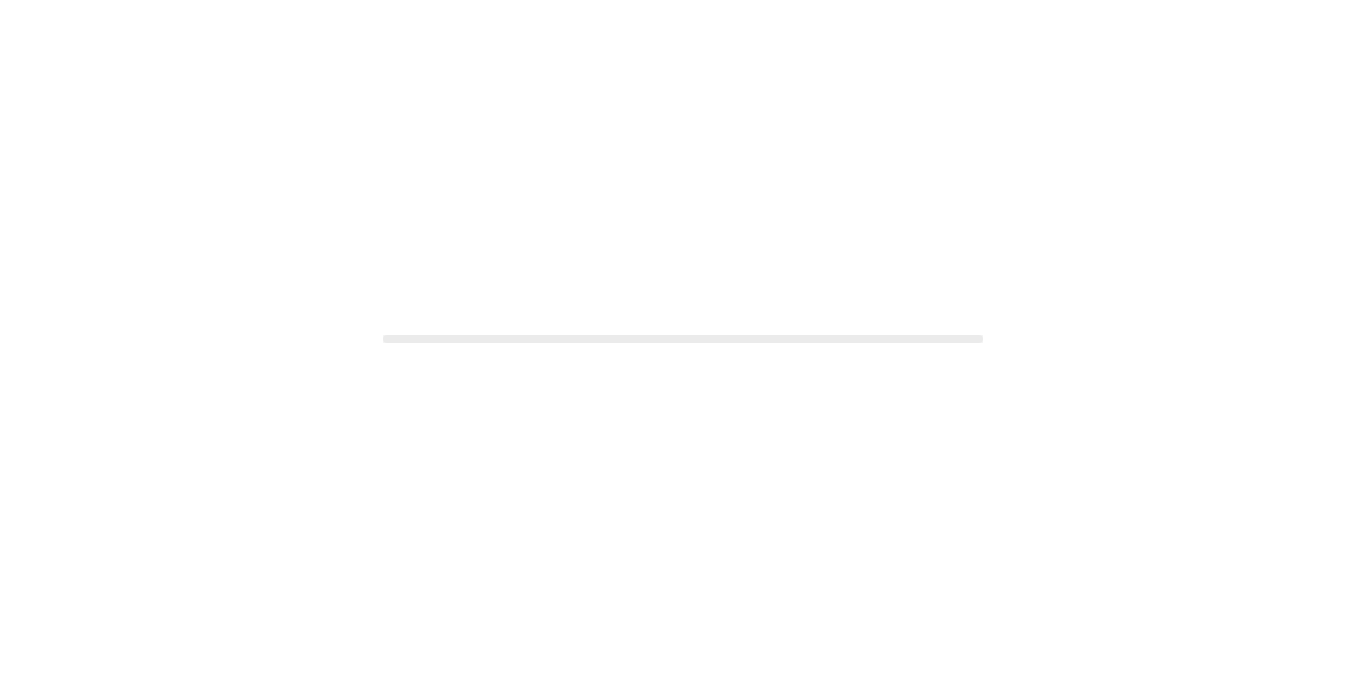scroll, scrollTop: 0, scrollLeft: 0, axis: both 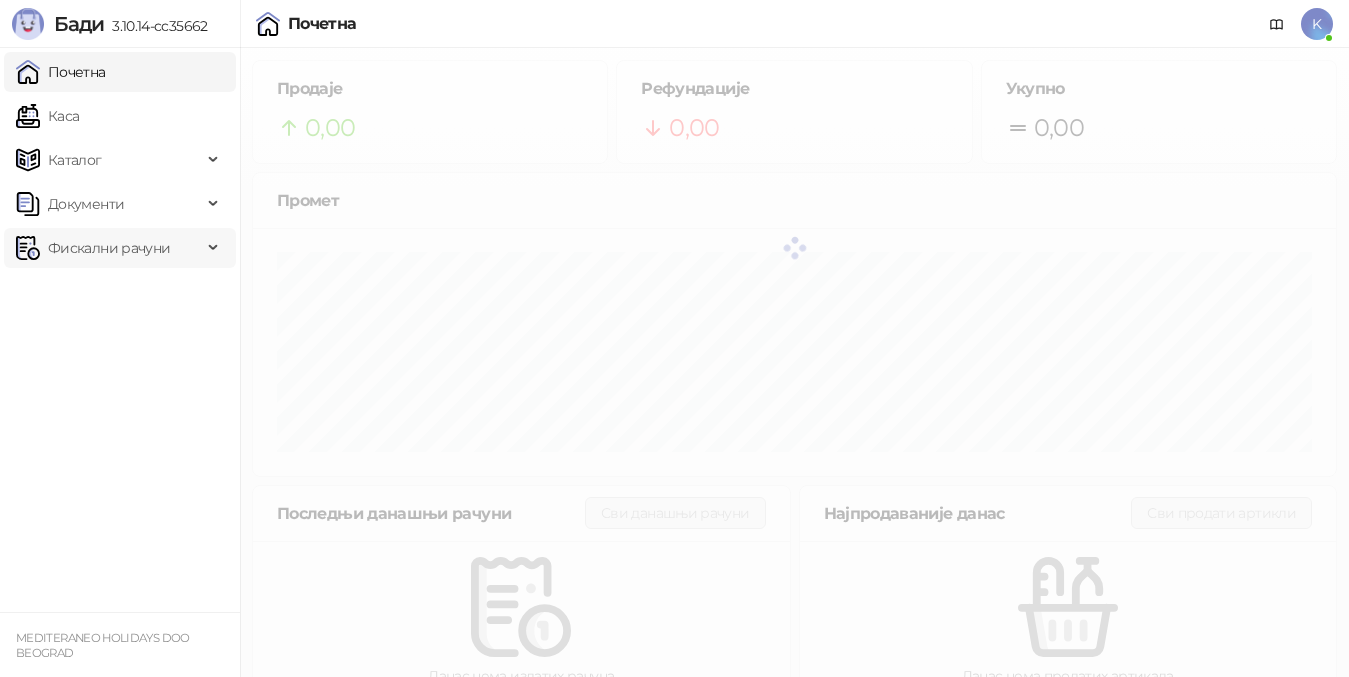 click on "Фискални рачуни" at bounding box center [109, 248] 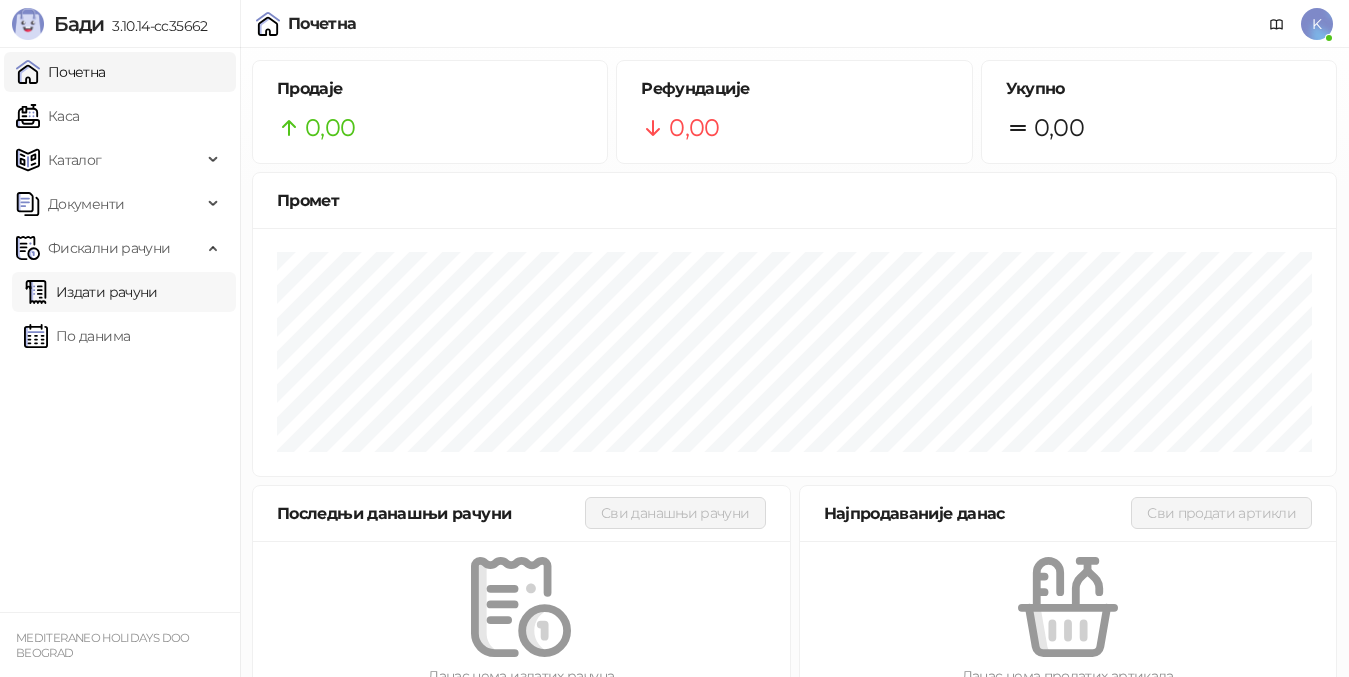 click on "Издати рачуни" at bounding box center [91, 292] 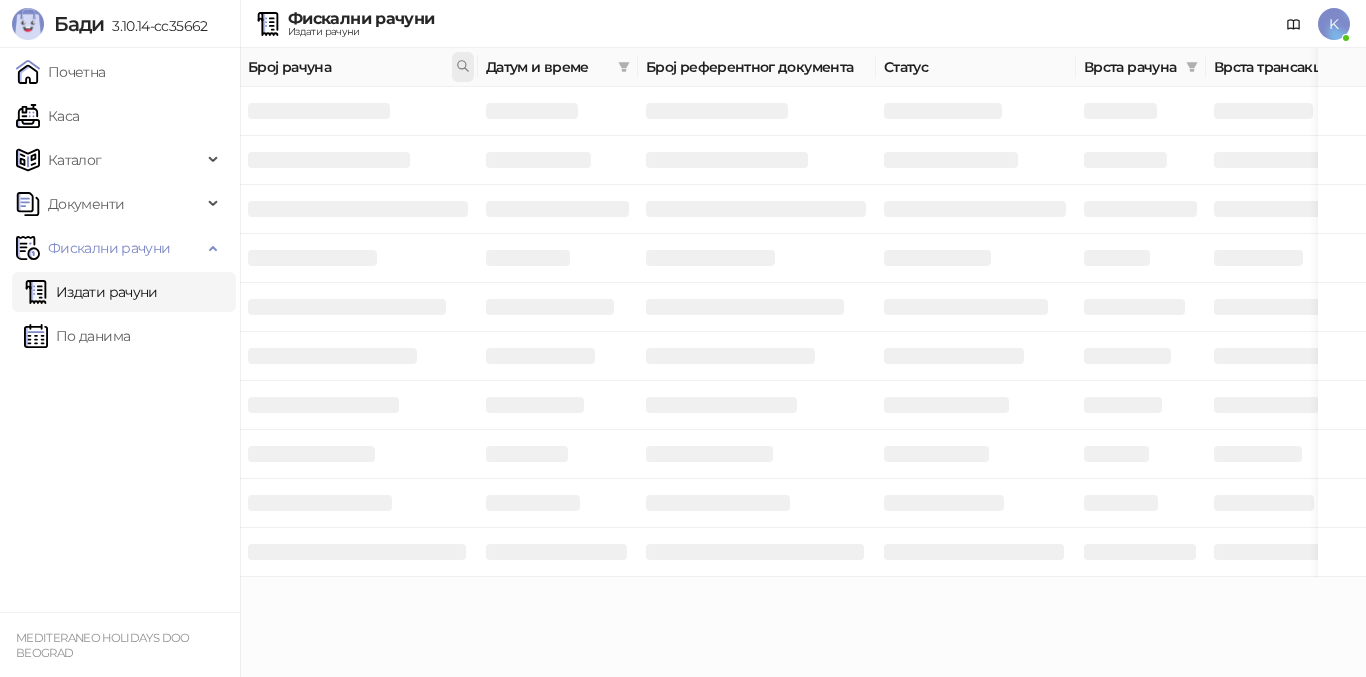 click at bounding box center (463, 67) 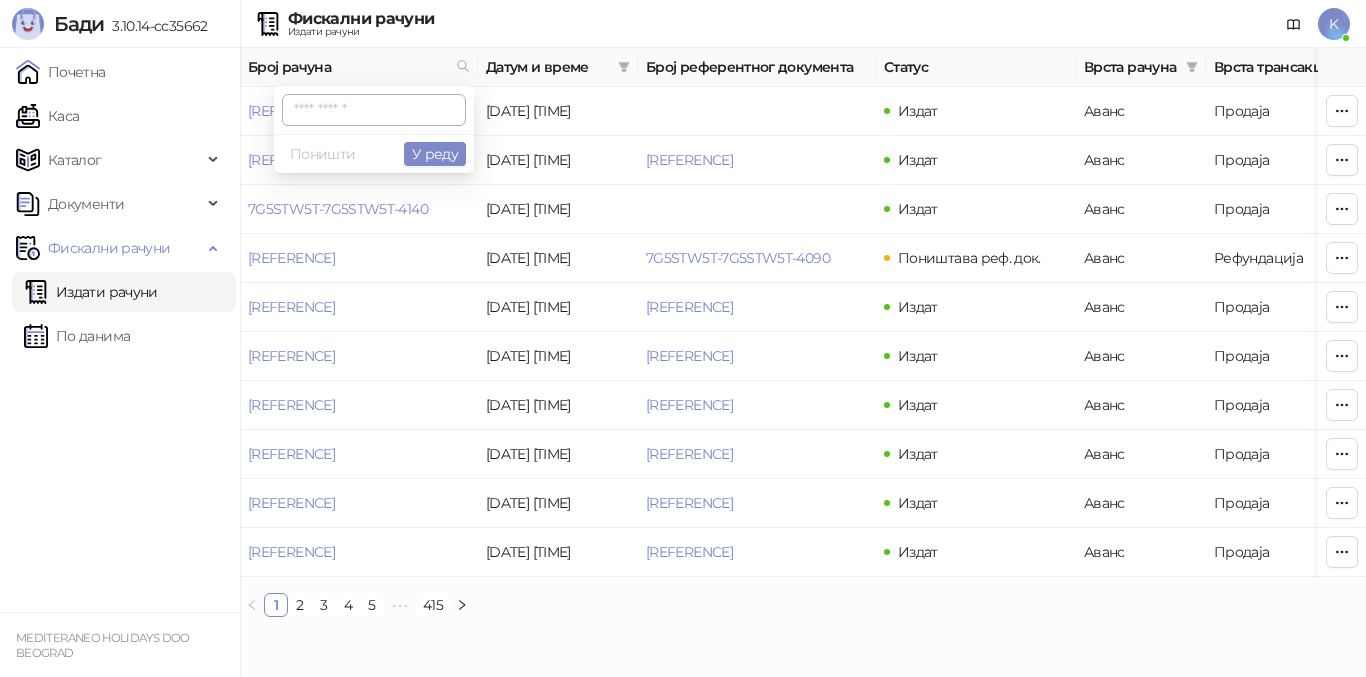click at bounding box center [374, 110] 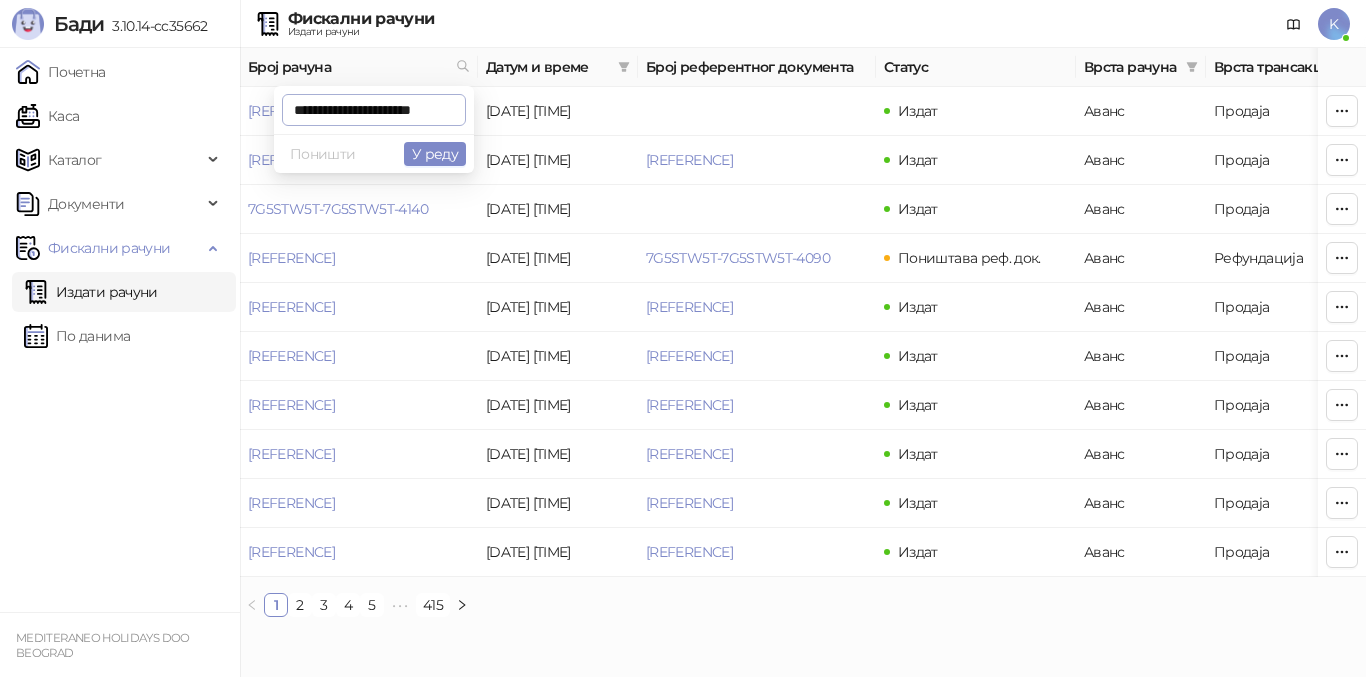 scroll, scrollTop: 0, scrollLeft: 12, axis: horizontal 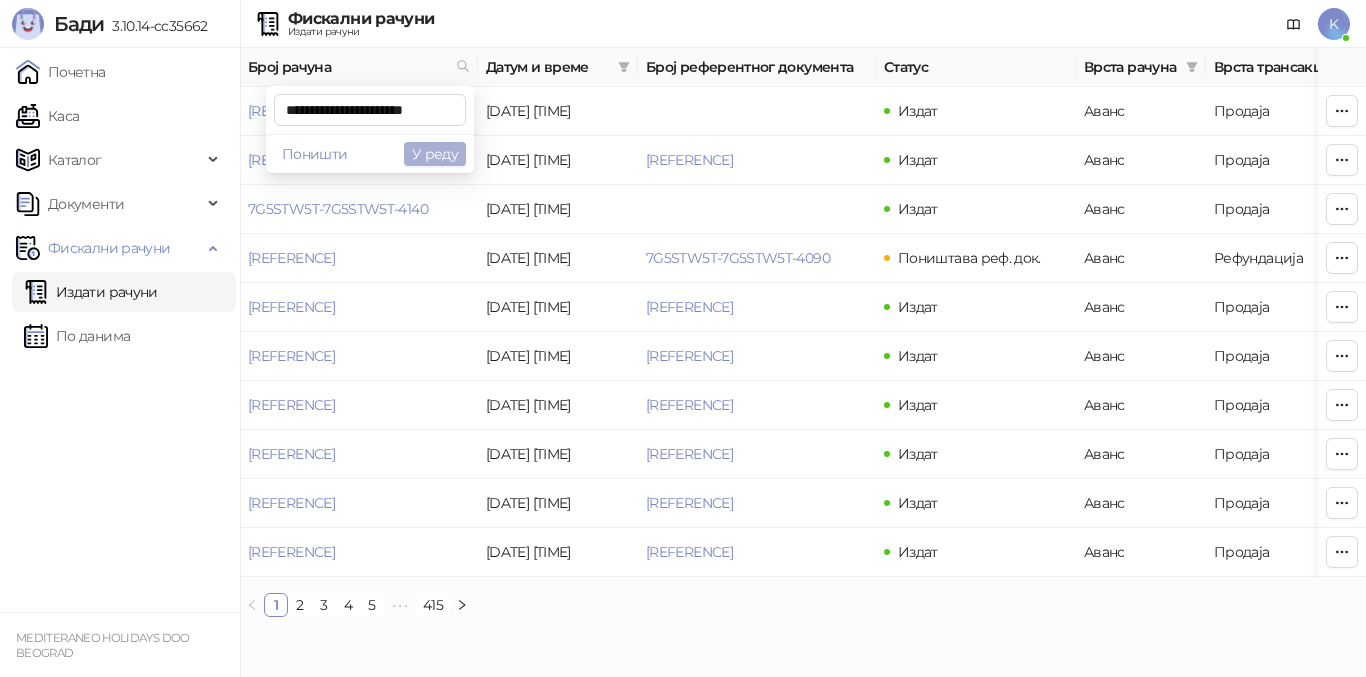 type on "**********" 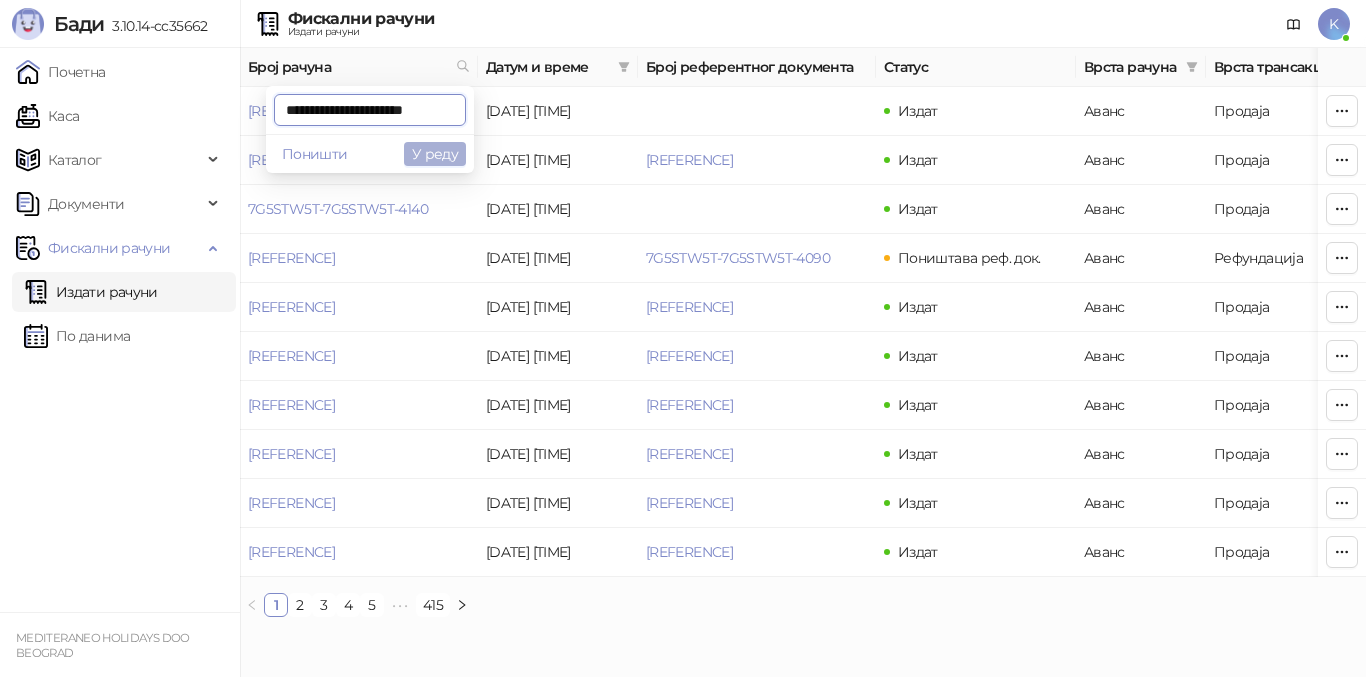 click on "У реду" at bounding box center (435, 154) 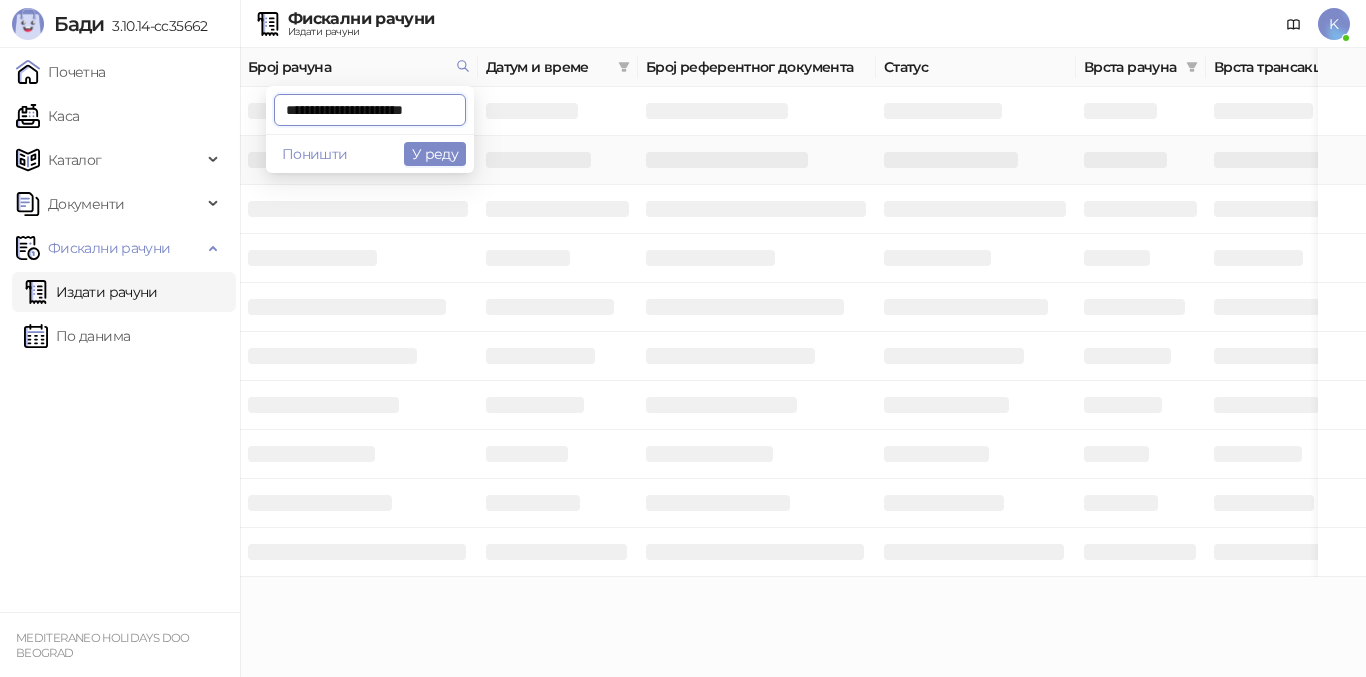 scroll, scrollTop: 0, scrollLeft: 12, axis: horizontal 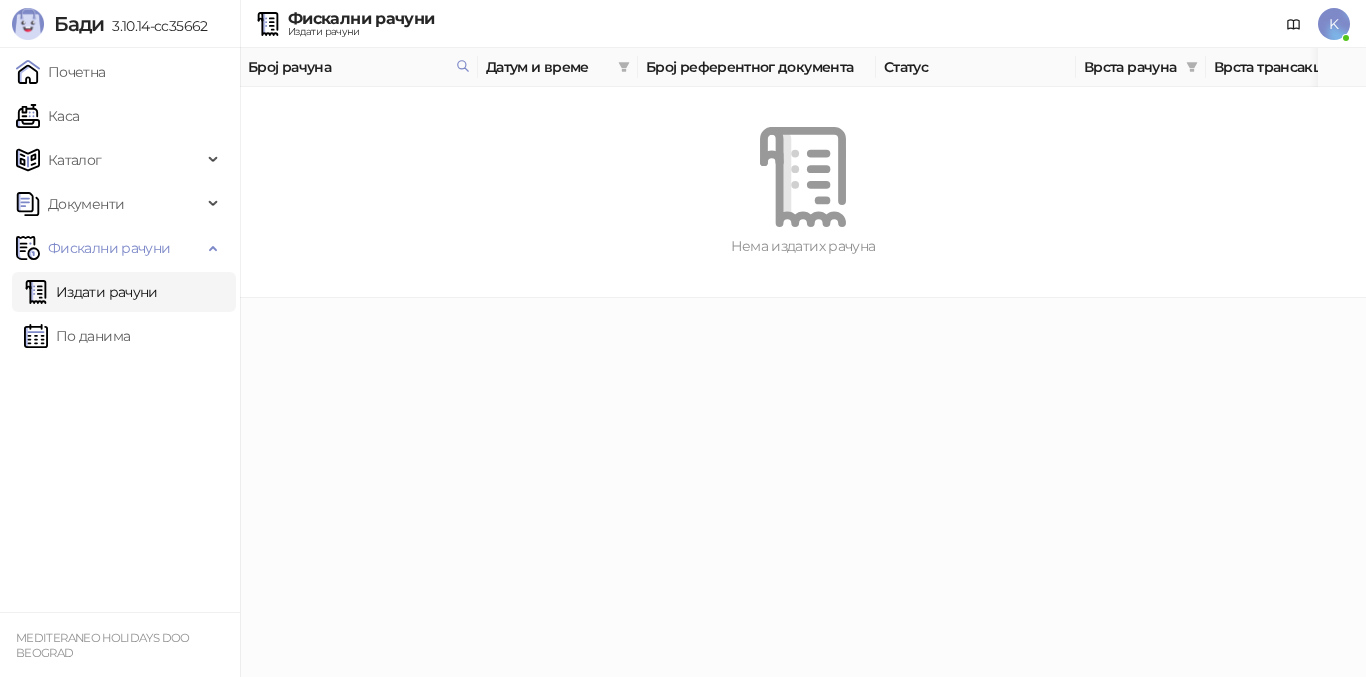 click on "Издати рачуни" at bounding box center [91, 292] 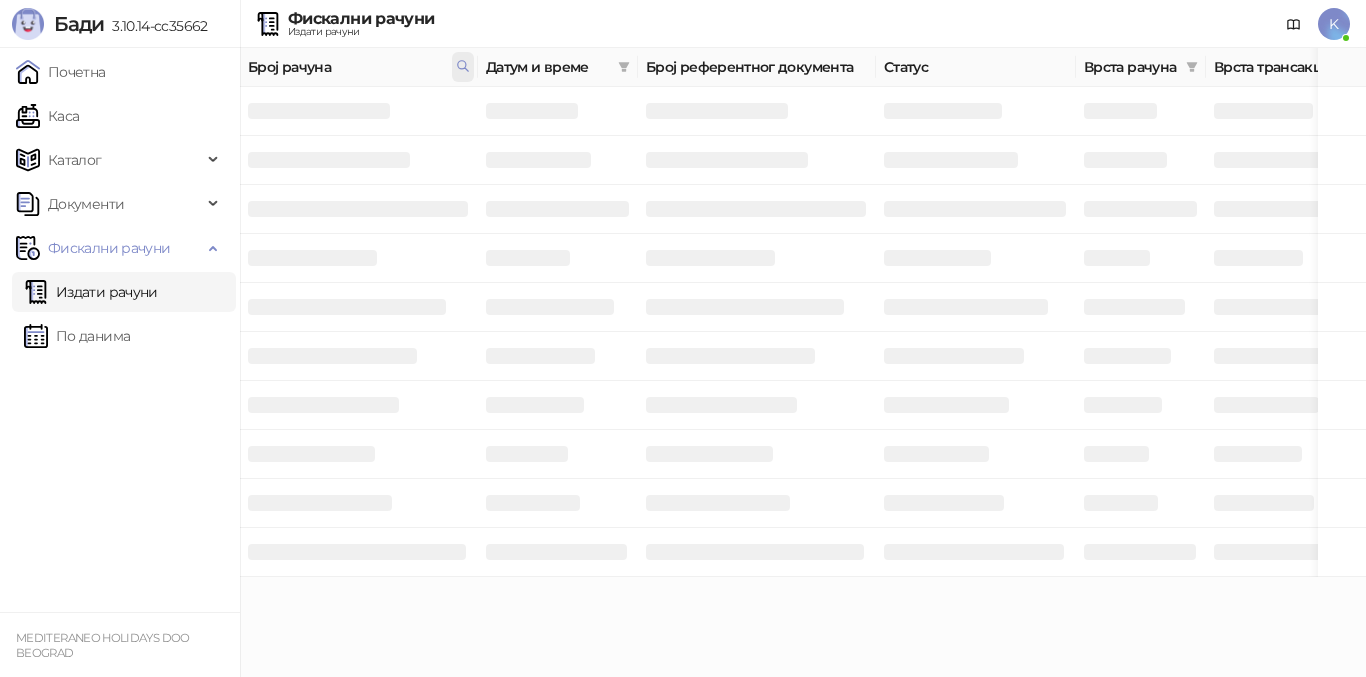 click 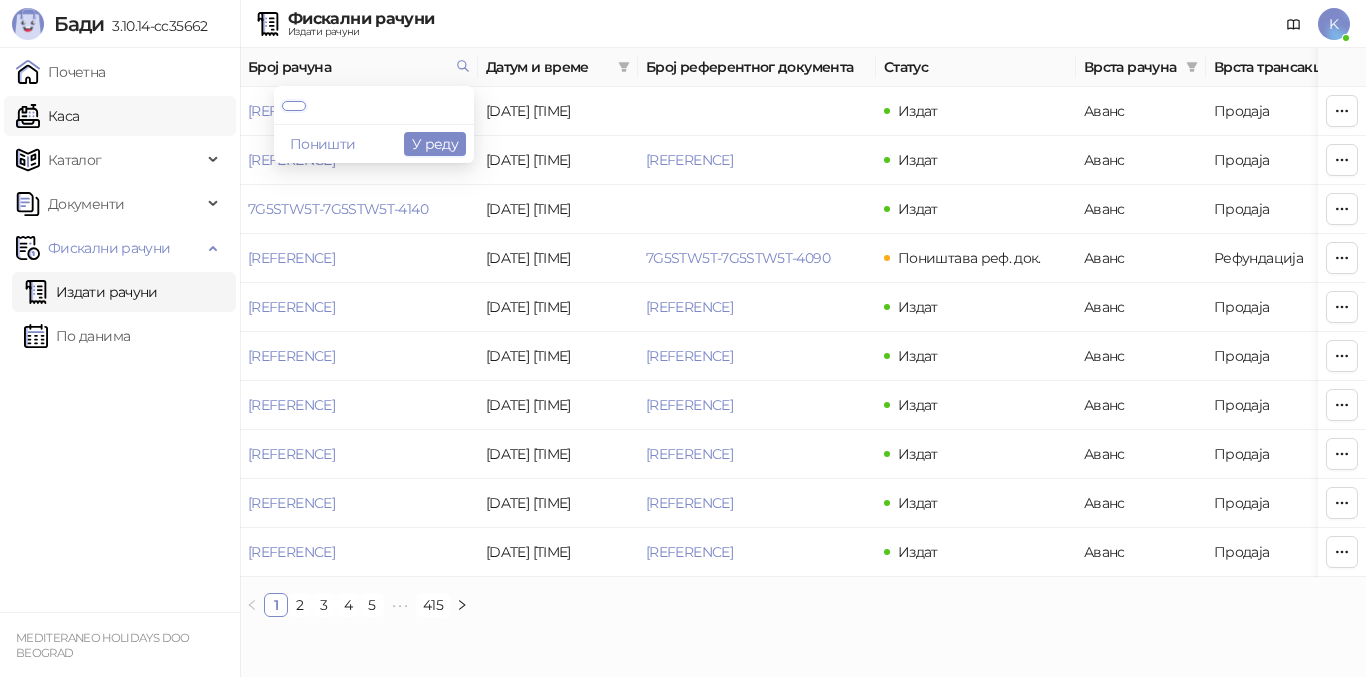 scroll, scrollTop: 0, scrollLeft: 0, axis: both 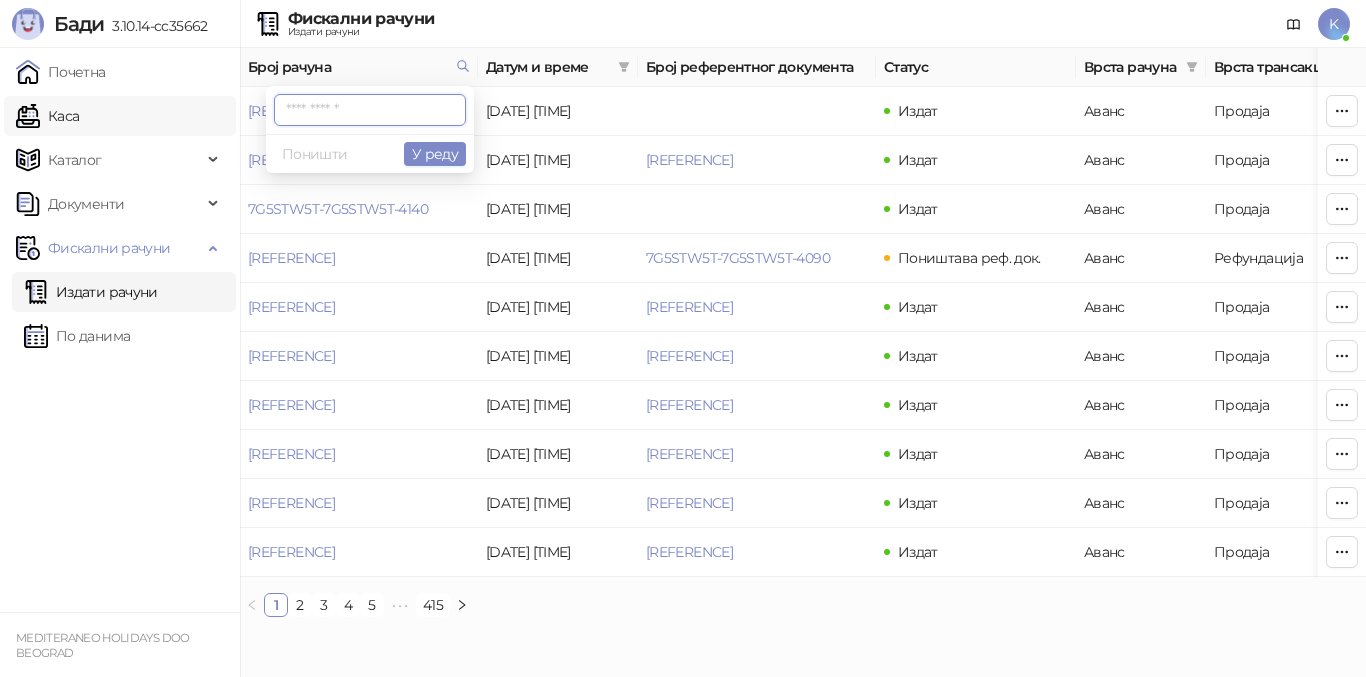 paste on "**********" 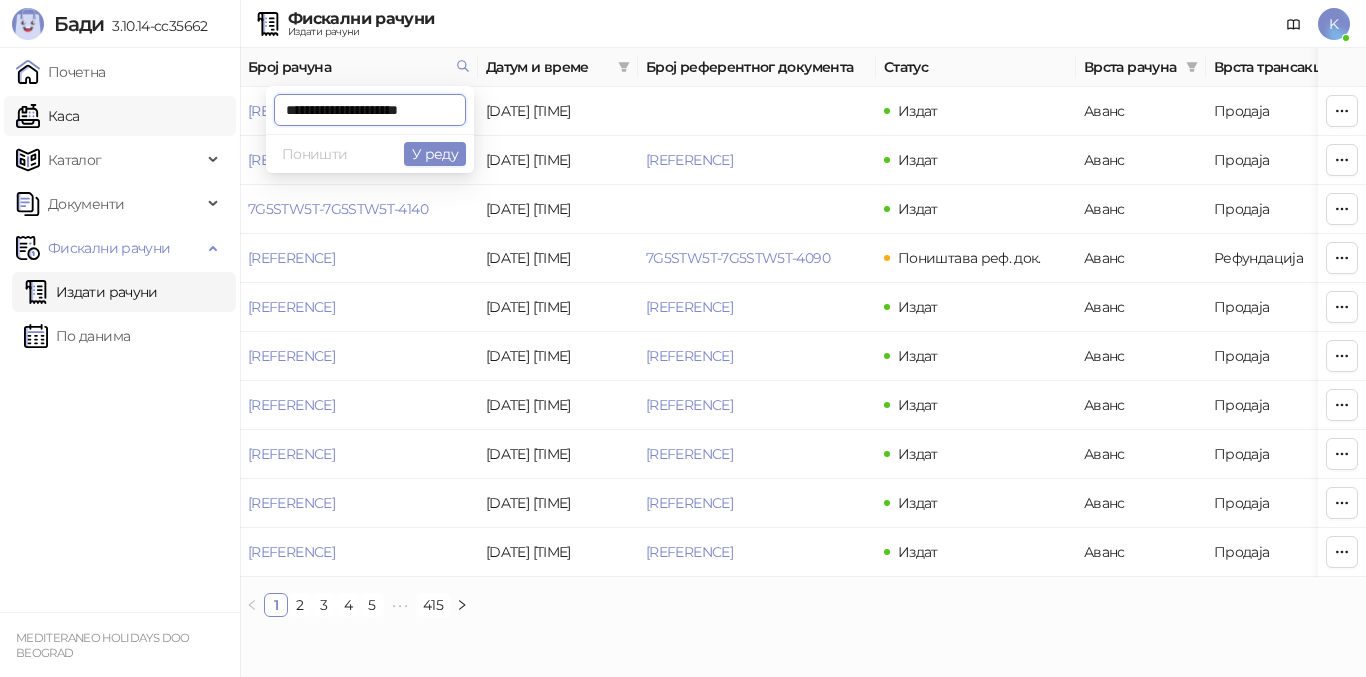 scroll, scrollTop: 0, scrollLeft: 9, axis: horizontal 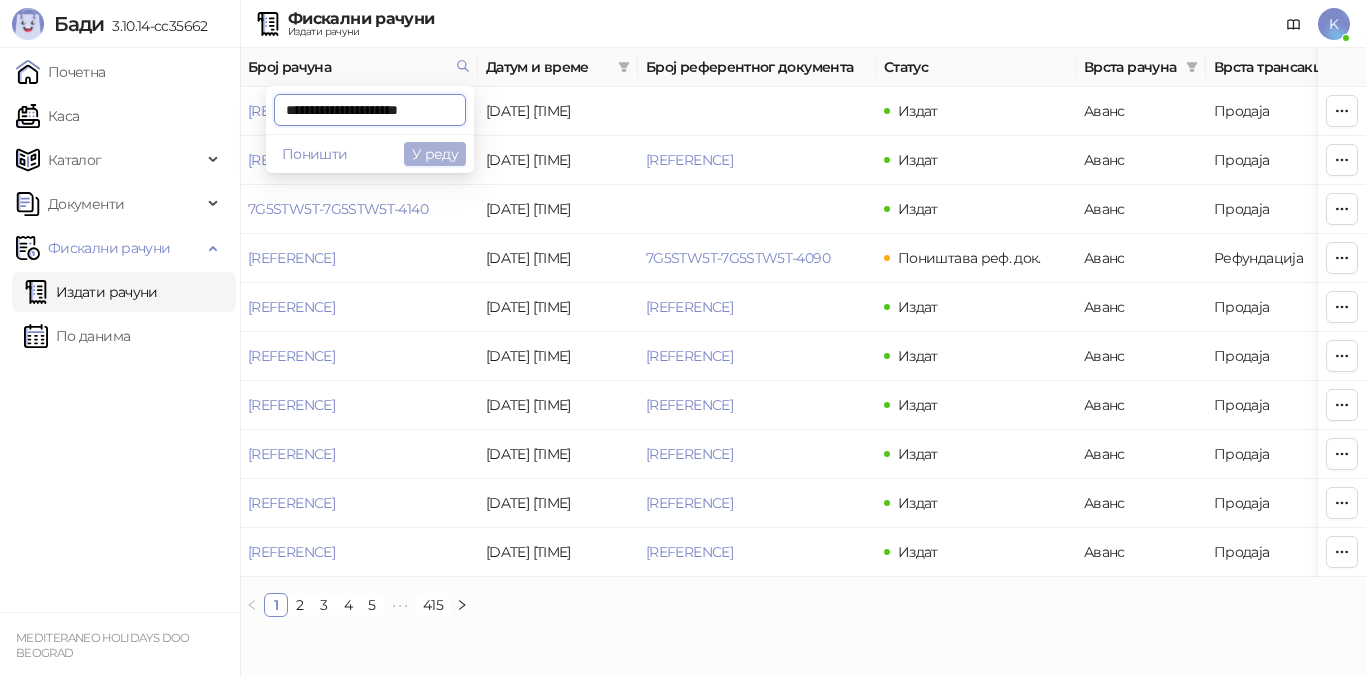 type on "**********" 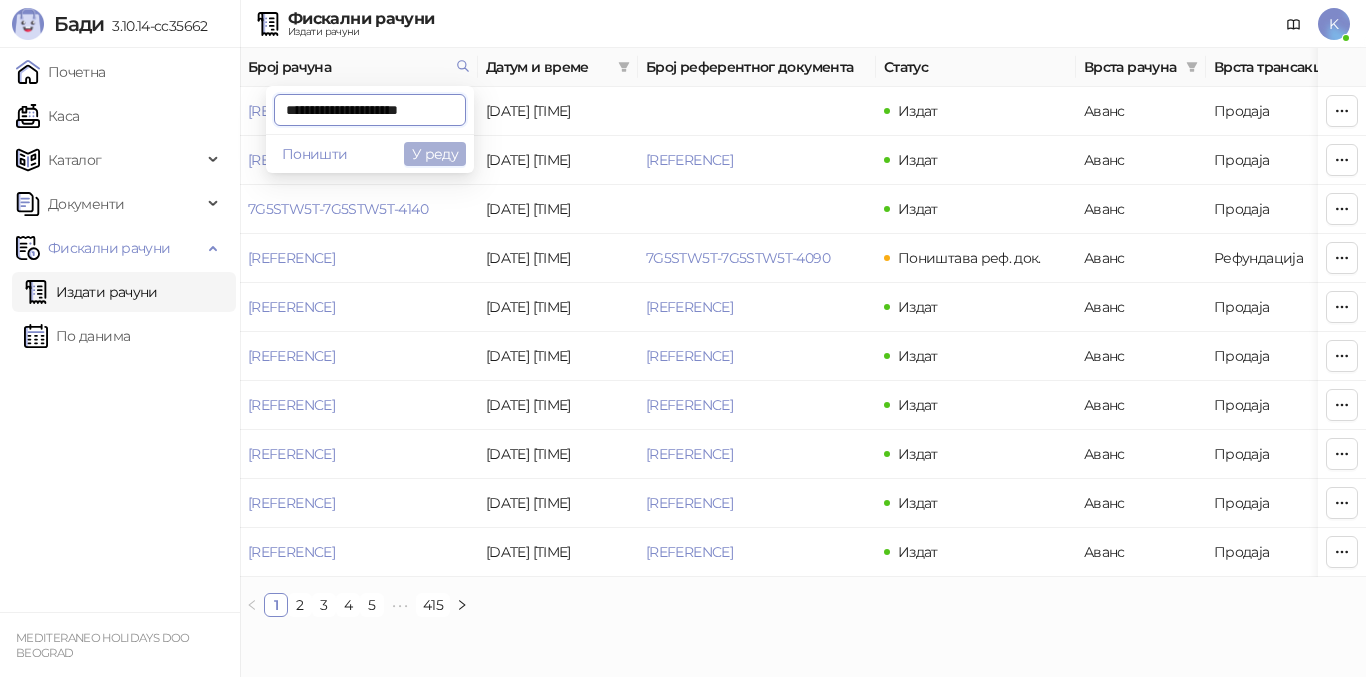 click on "У реду" at bounding box center [435, 154] 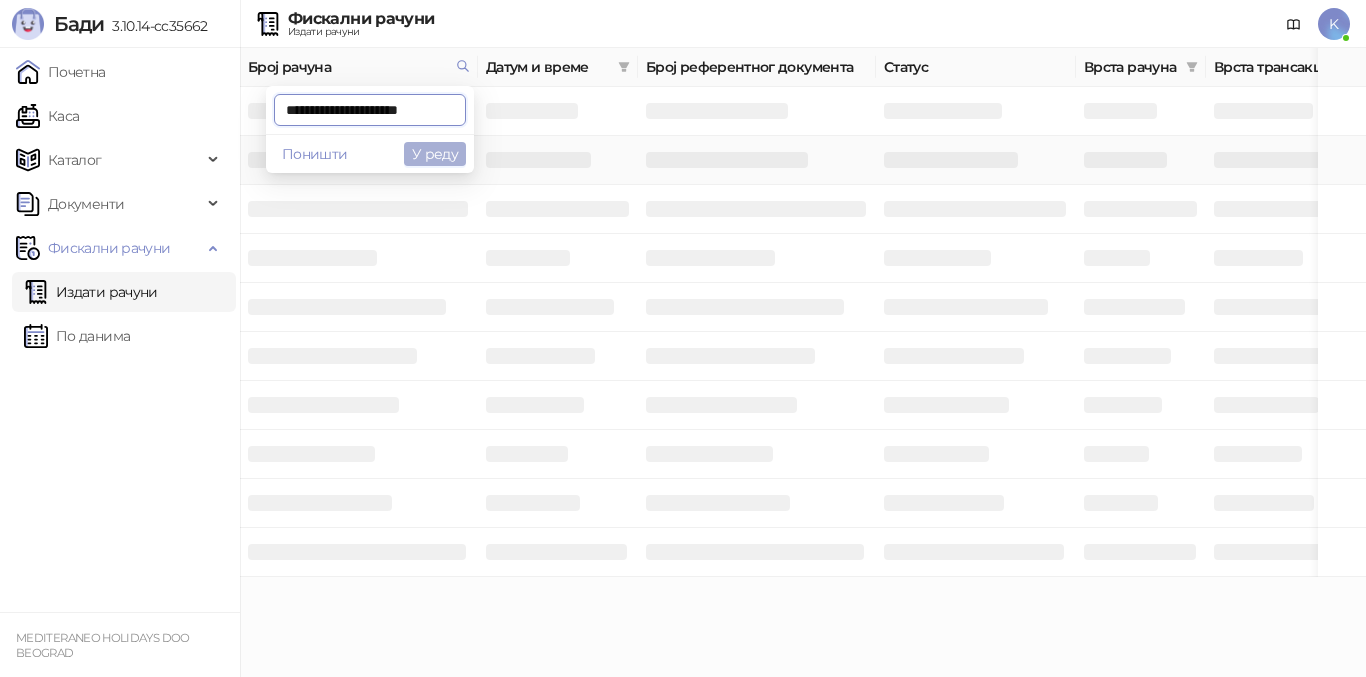scroll, scrollTop: 0, scrollLeft: 9, axis: horizontal 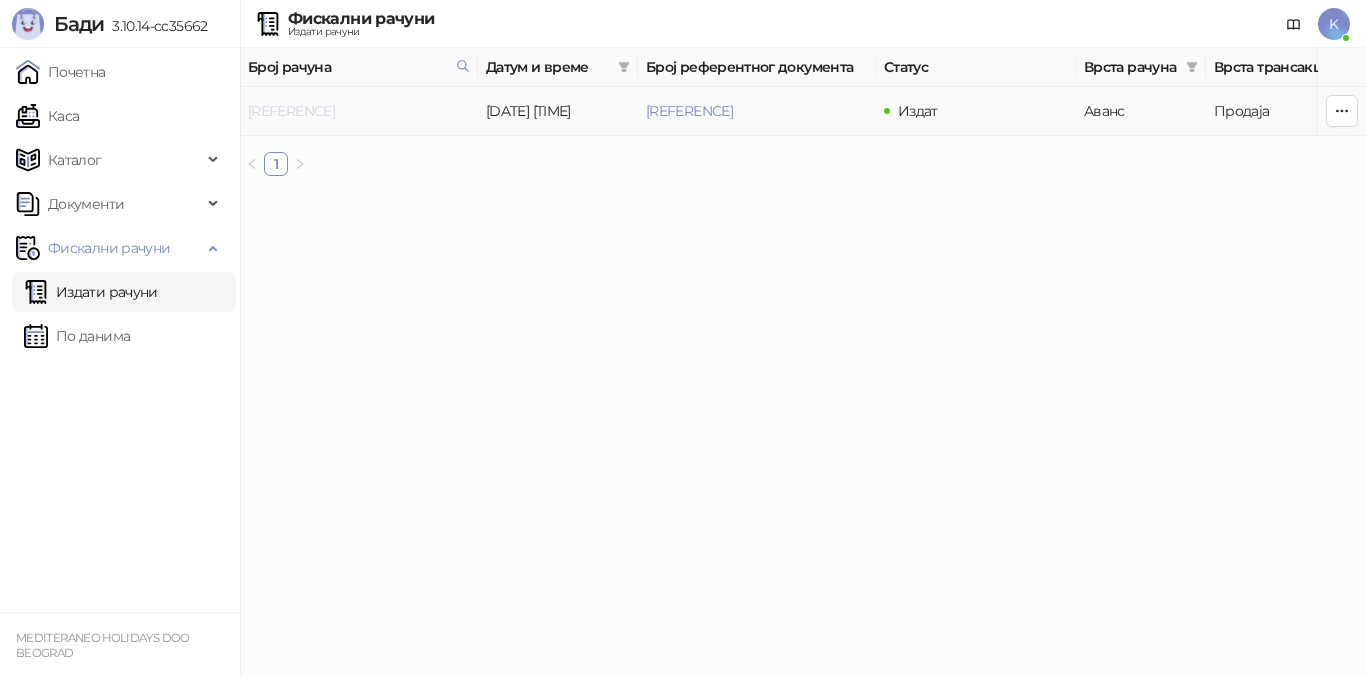 click on "7G5STW5T-7G5STW5T-2692" at bounding box center (291, 111) 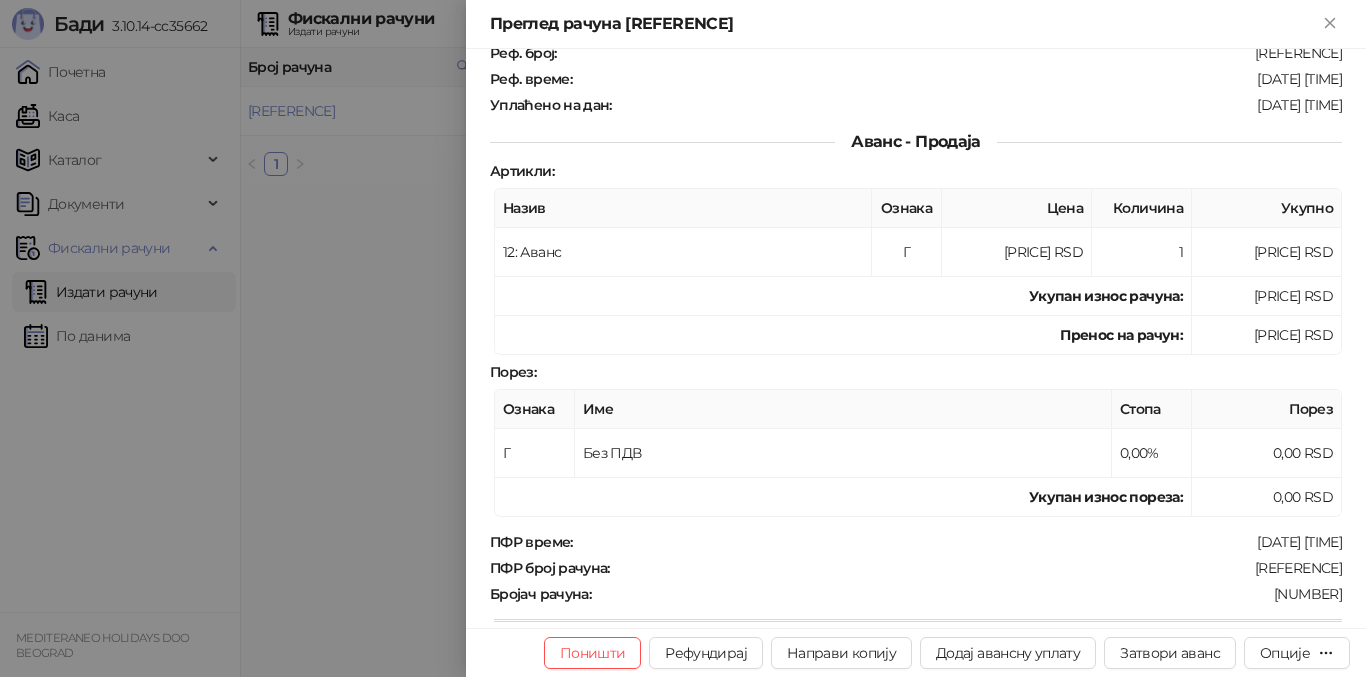scroll, scrollTop: 300, scrollLeft: 0, axis: vertical 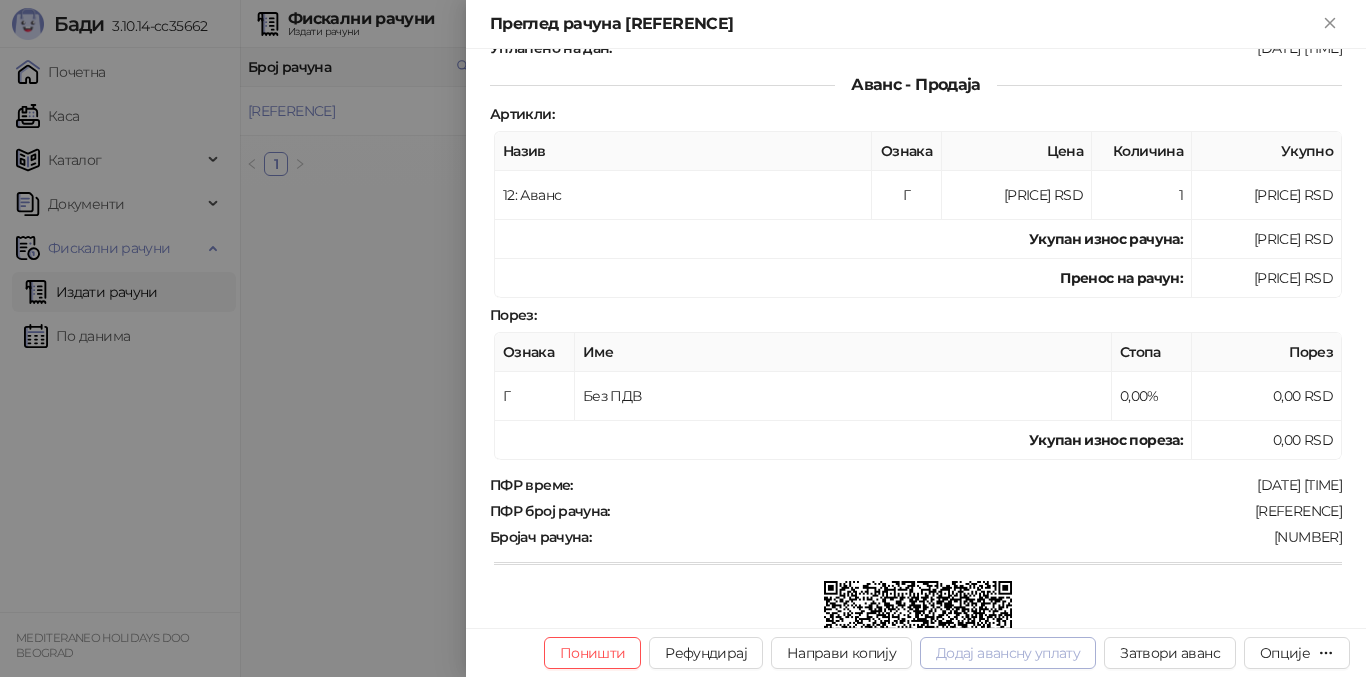 click on "Додај авансну уплату" at bounding box center [1008, 653] 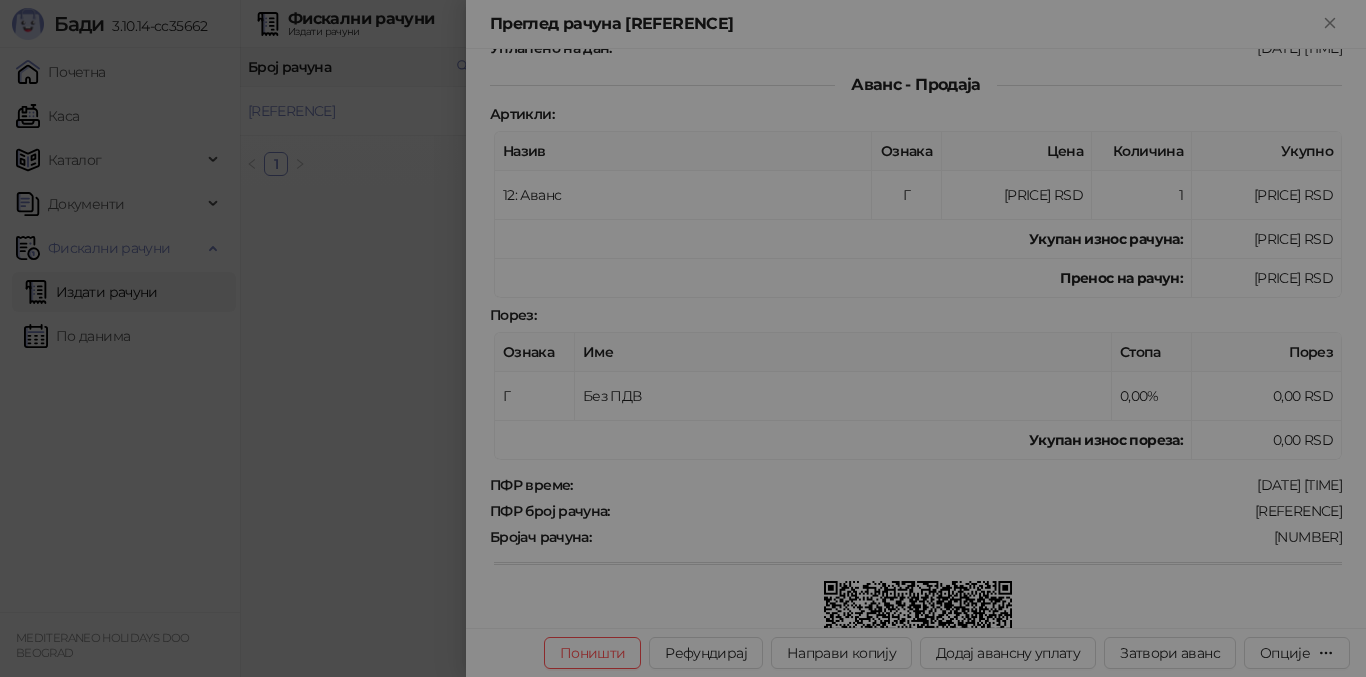 type on "**********" 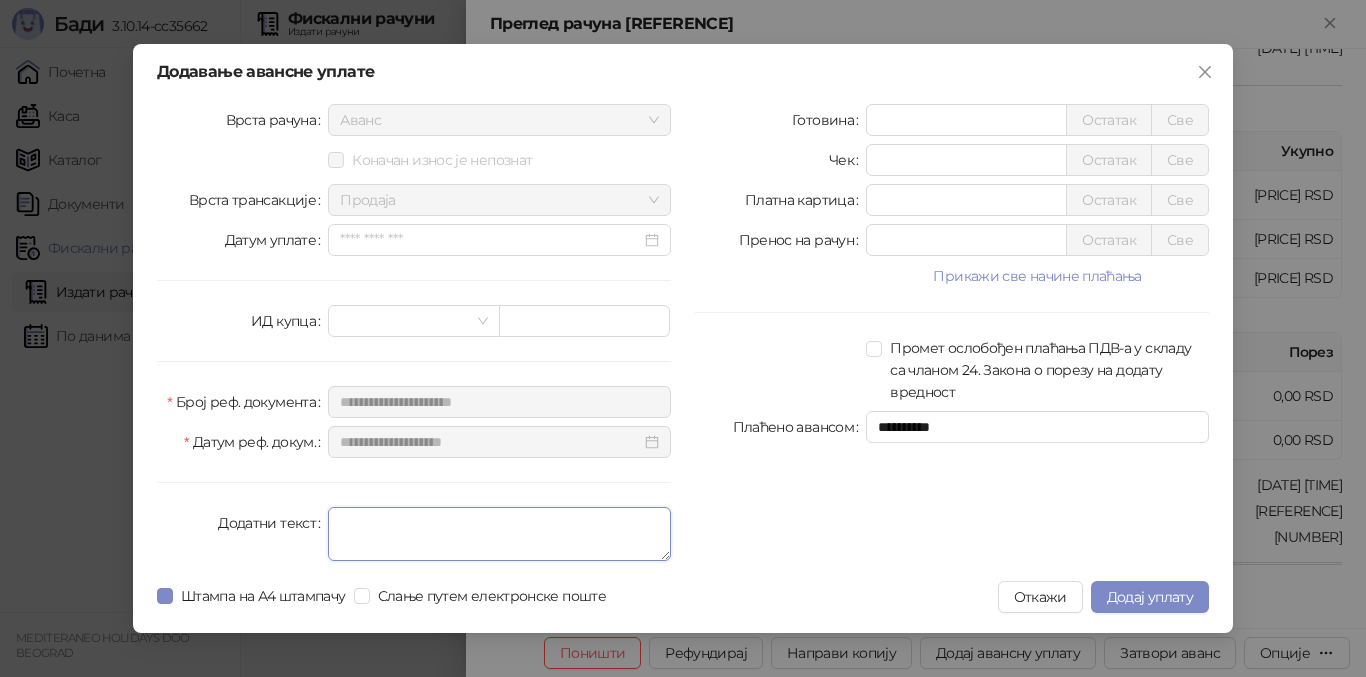 click on "Додатни текст" at bounding box center [499, 534] 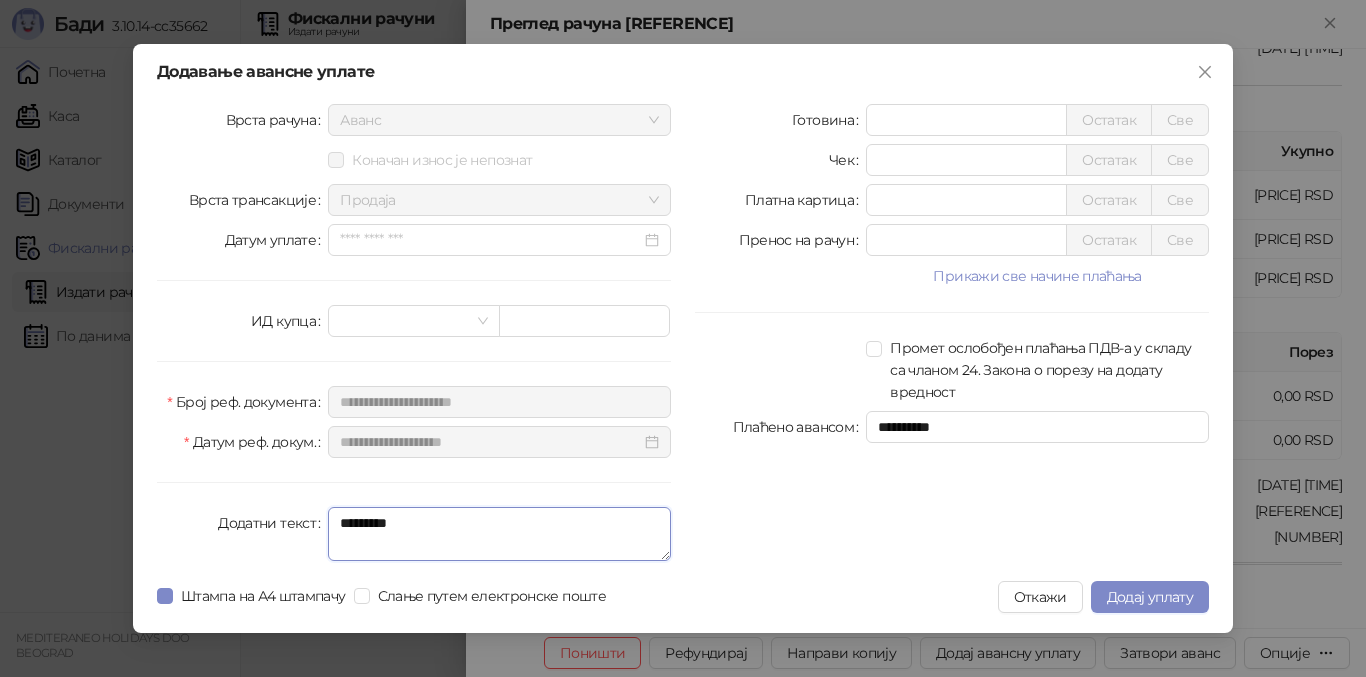 type on "*********" 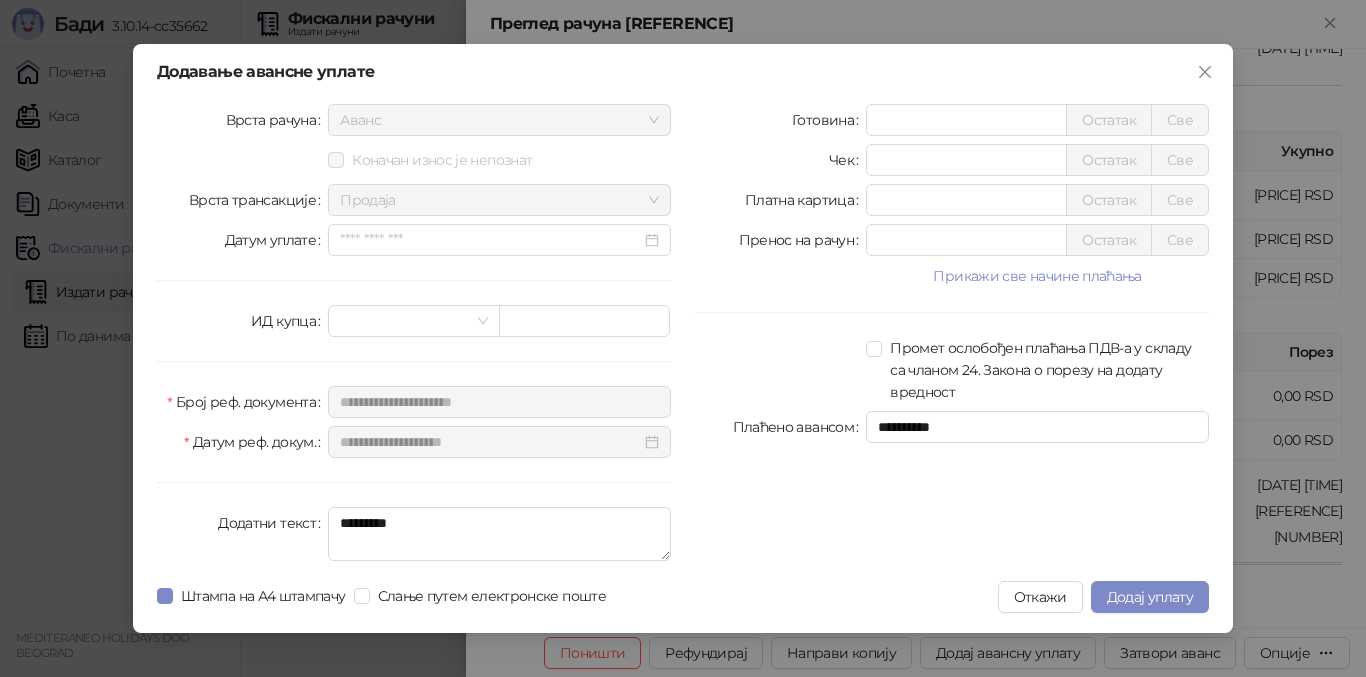click on "**********" at bounding box center [952, 336] 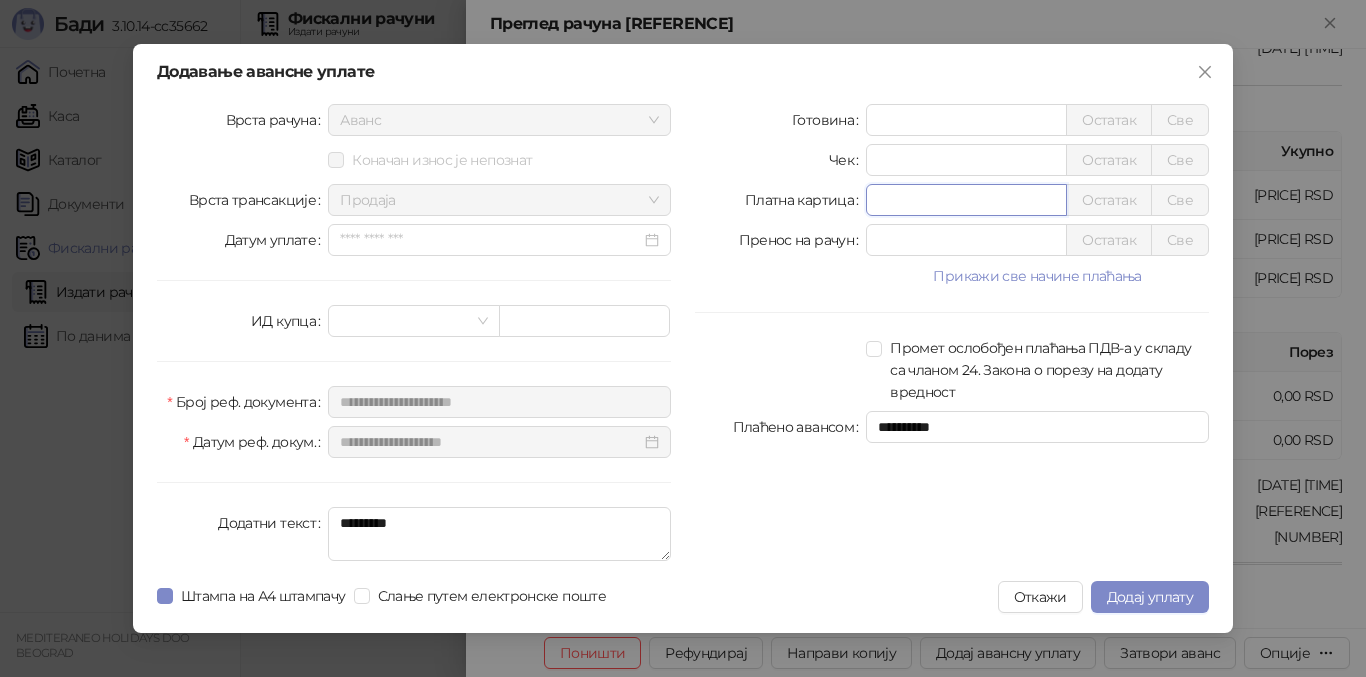 click on "*" at bounding box center [966, 200] 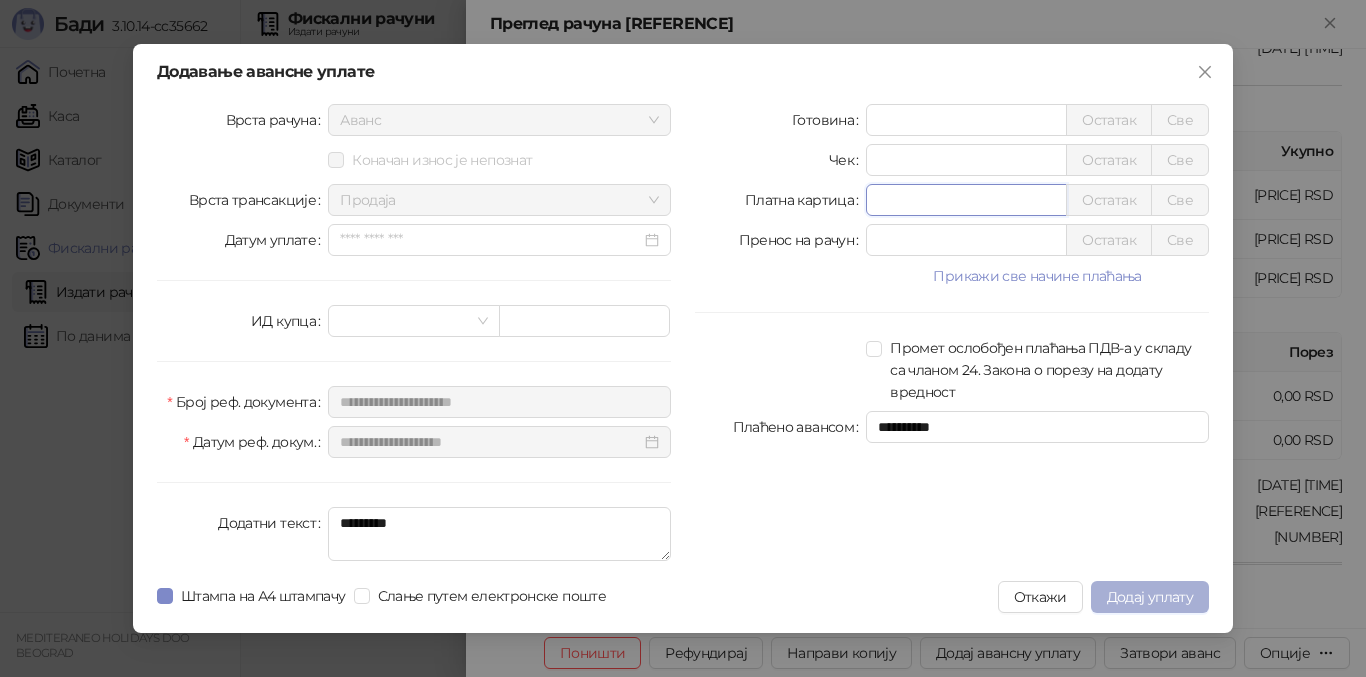 type on "******" 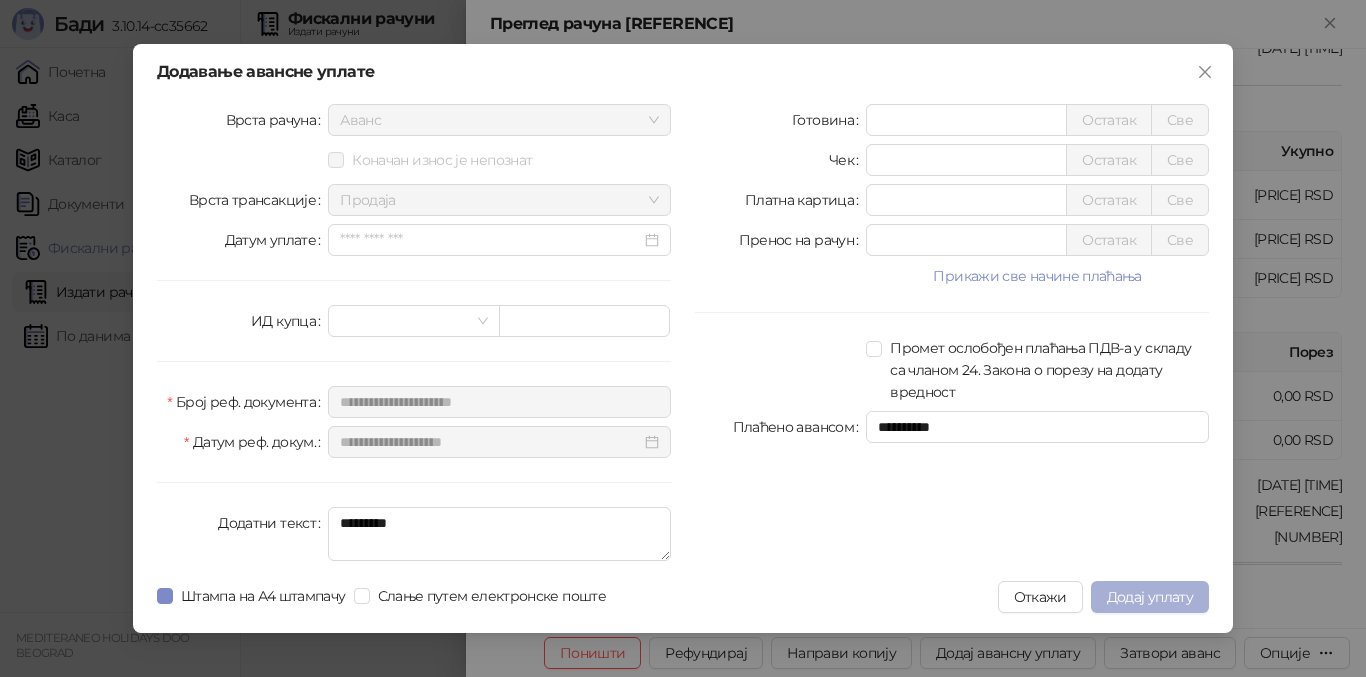 click on "Додај уплату" at bounding box center (1150, 597) 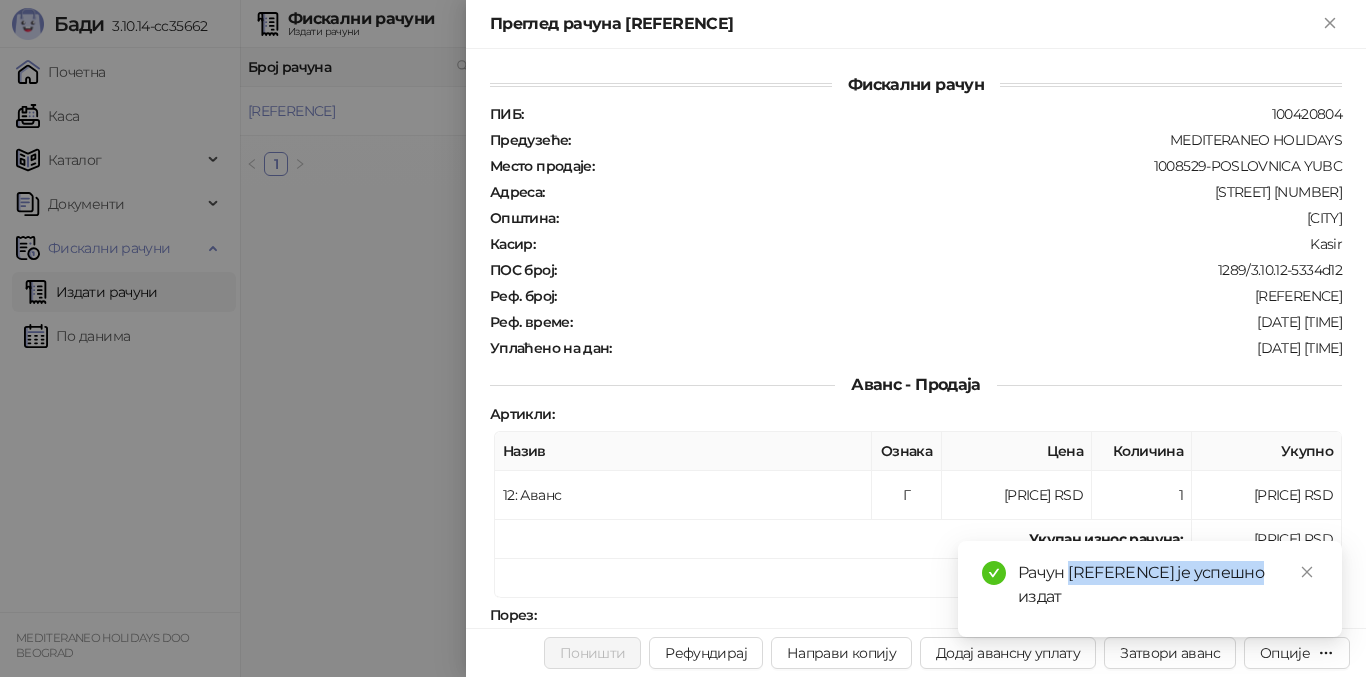 drag, startPoint x: 1080, startPoint y: 573, endPoint x: 1272, endPoint y: 581, distance: 192.1666 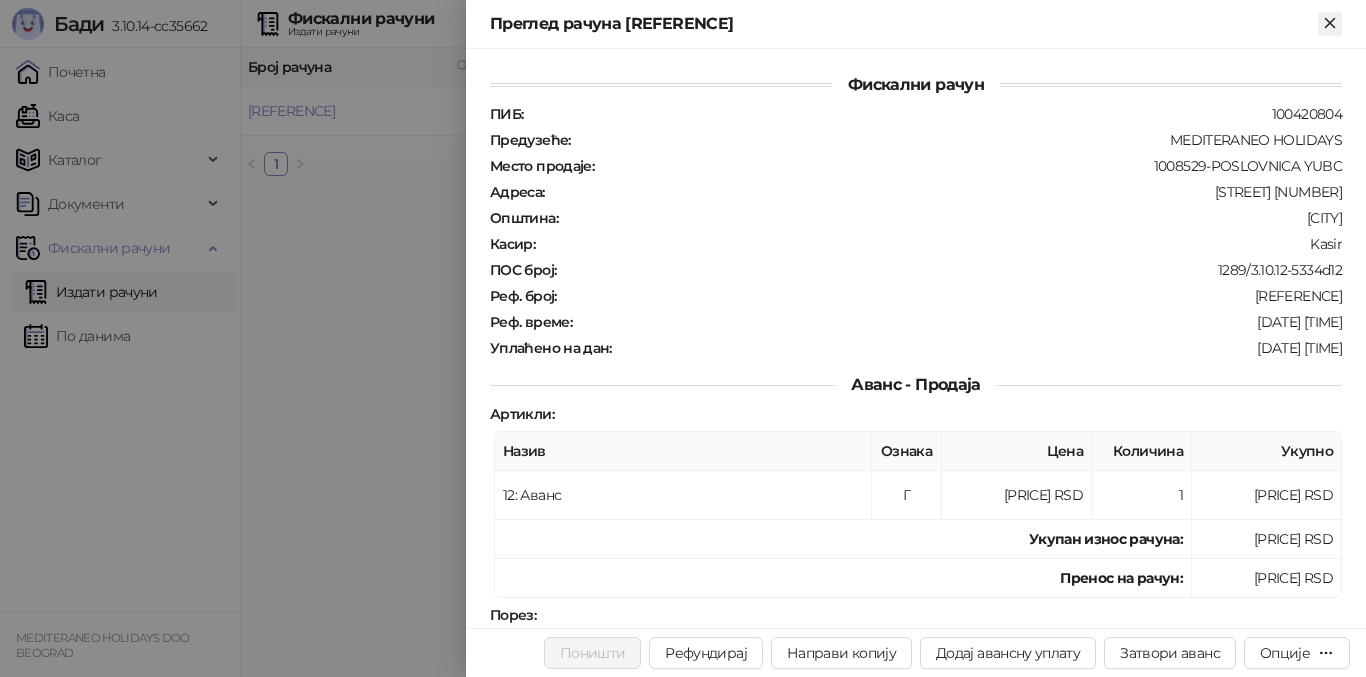 click 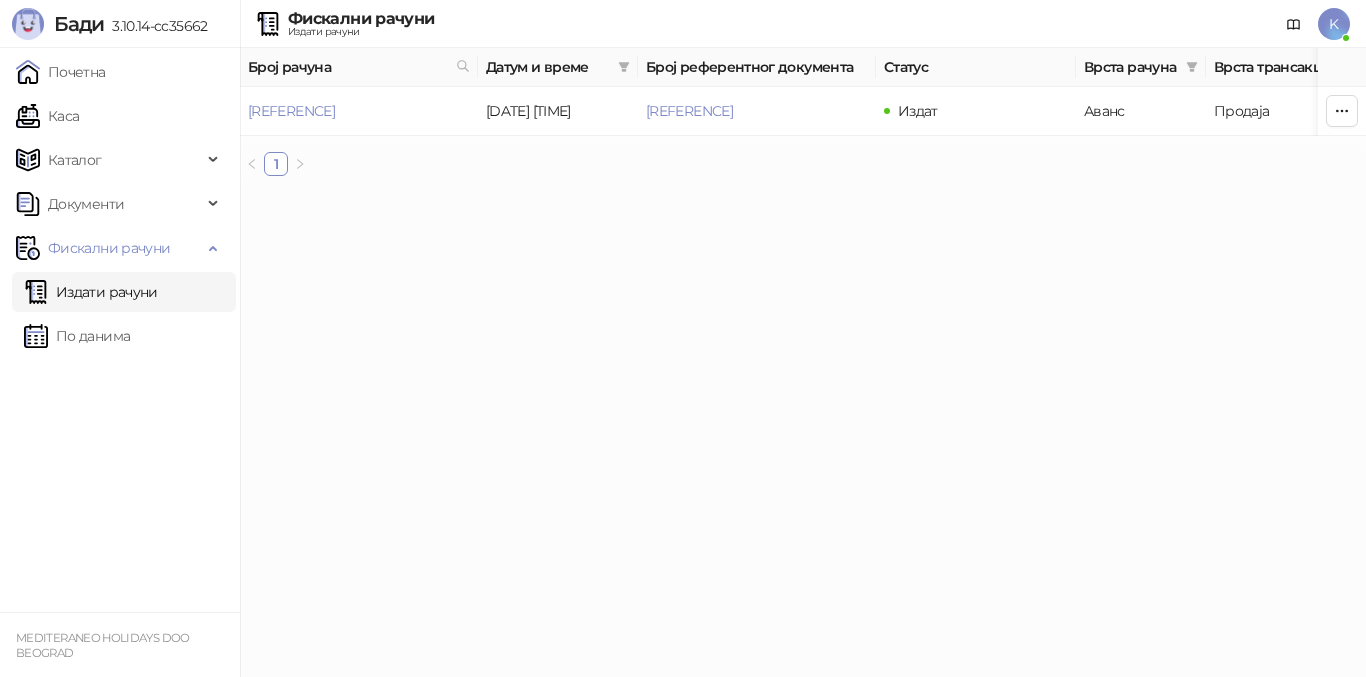 click on "Издати рачуни" at bounding box center (91, 292) 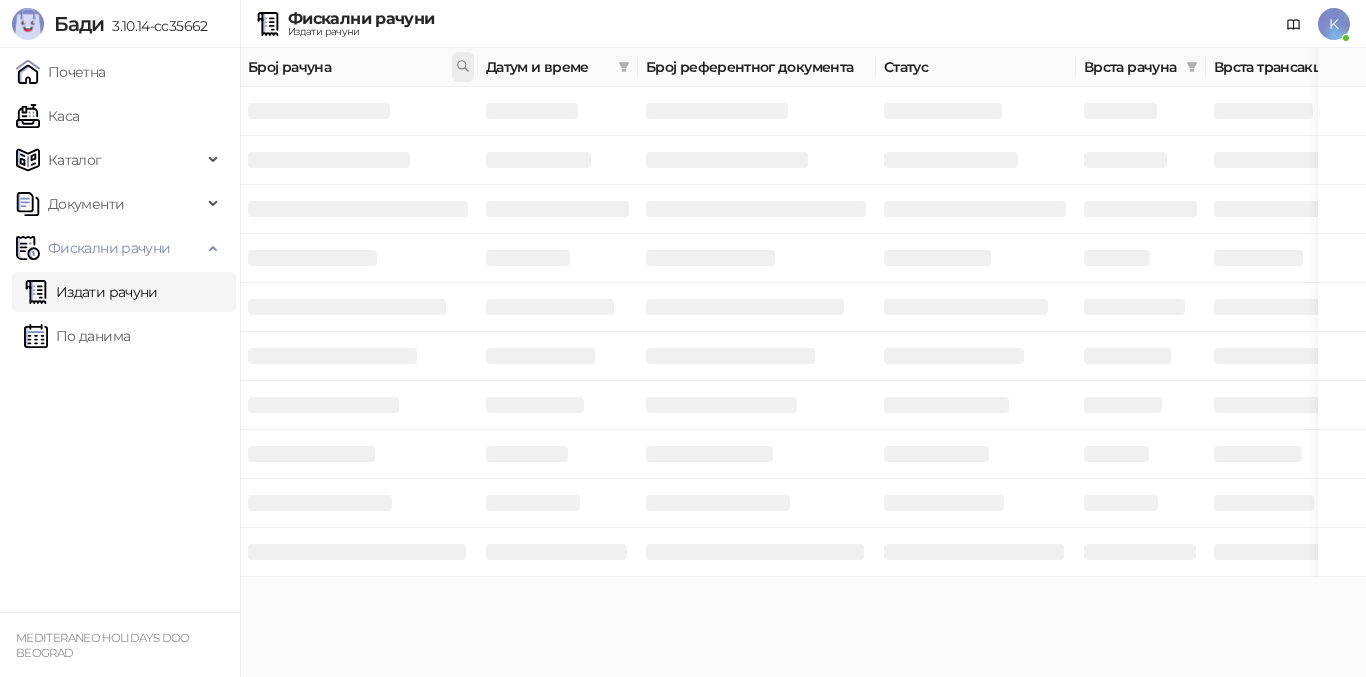 click 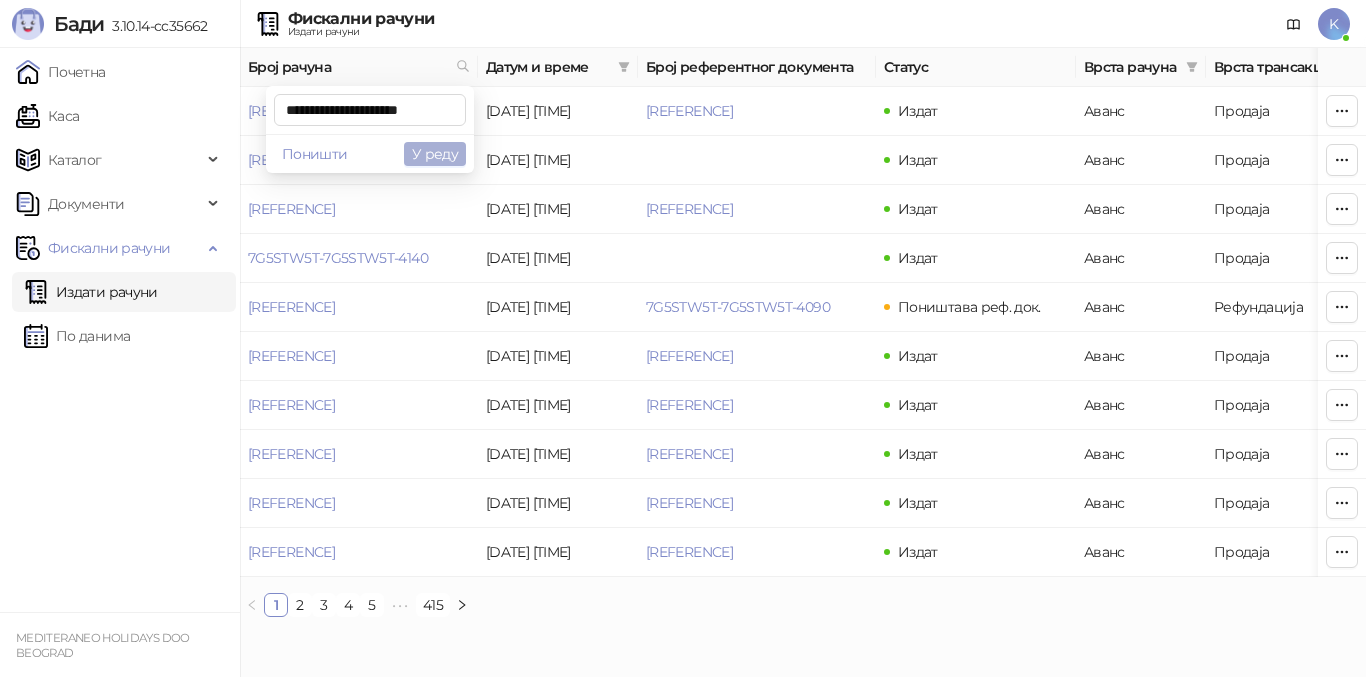 type on "**********" 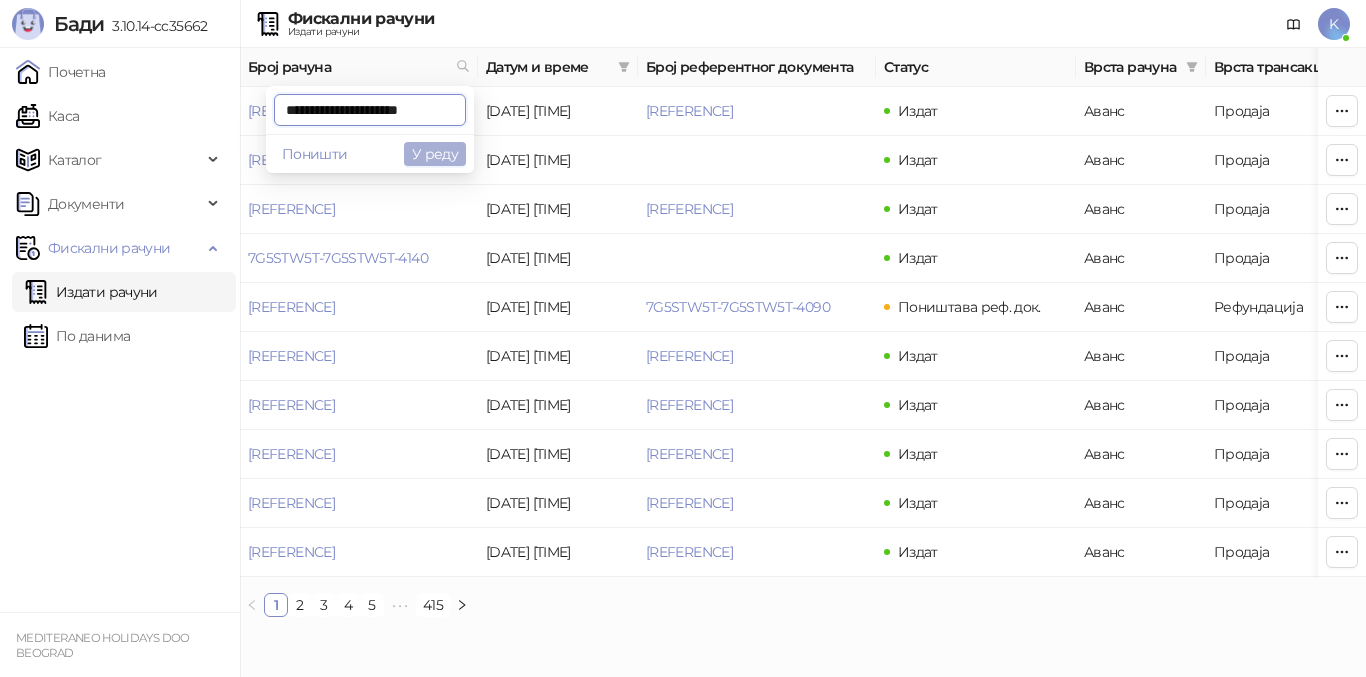 click on "У реду" at bounding box center (435, 154) 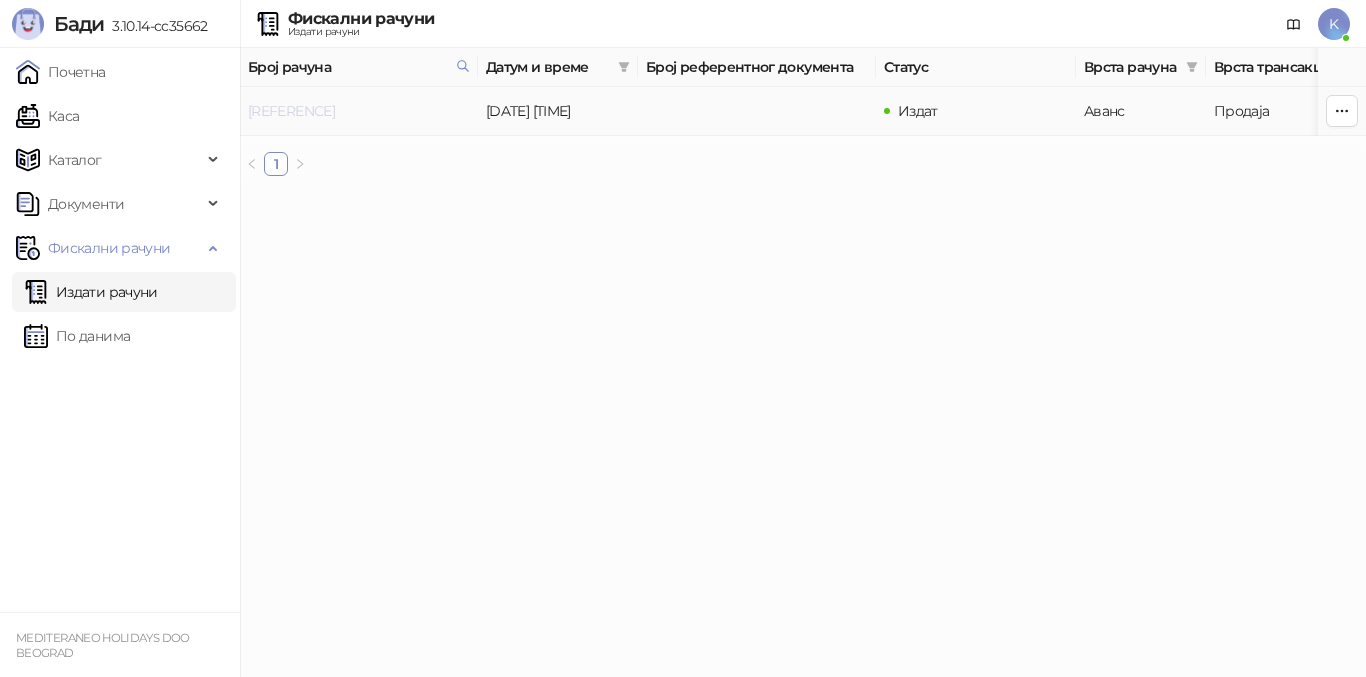 click on "7G5STW5T-7G5STW5T-1228" at bounding box center (291, 111) 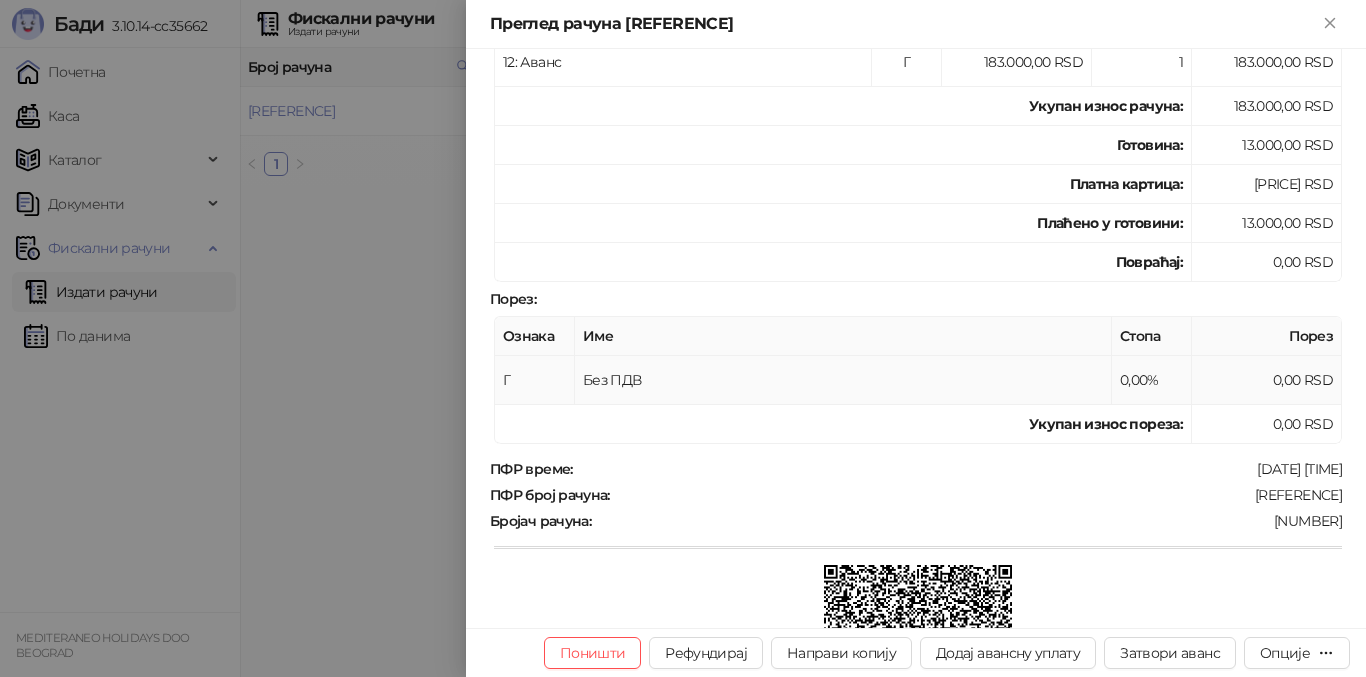 scroll, scrollTop: 400, scrollLeft: 0, axis: vertical 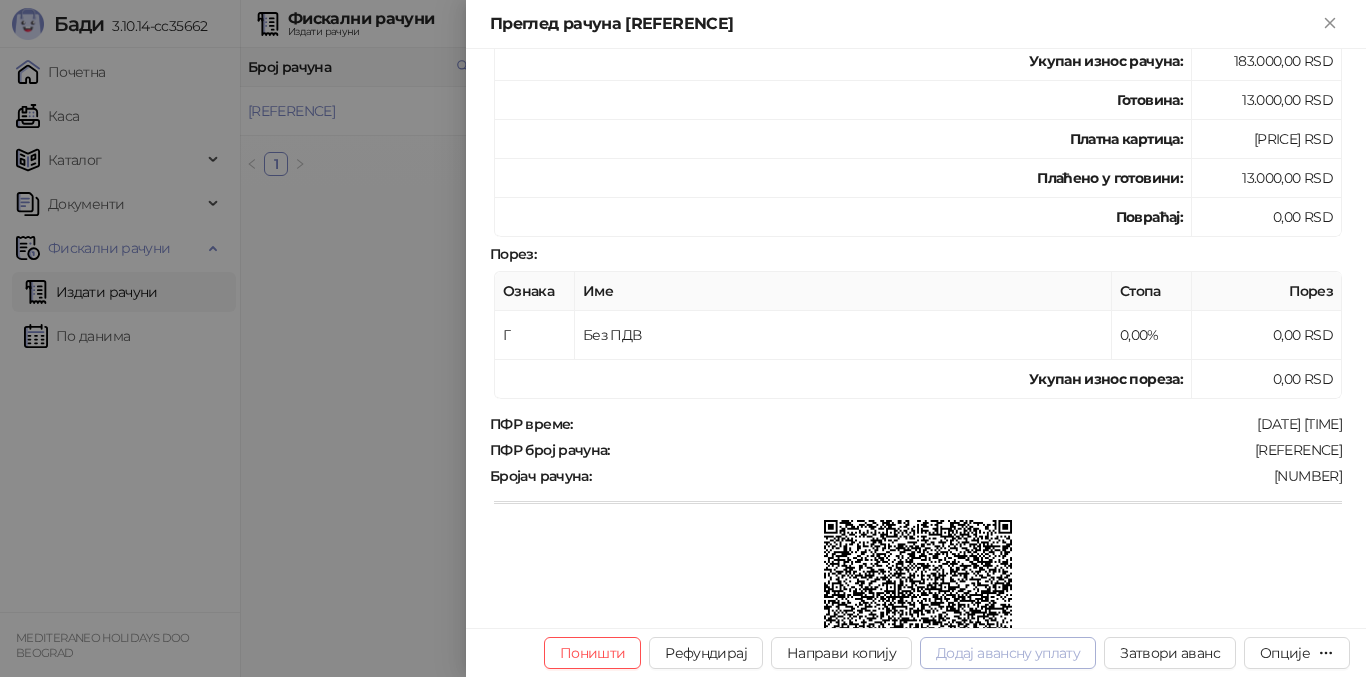 click on "Додај авансну уплату" at bounding box center (1008, 653) 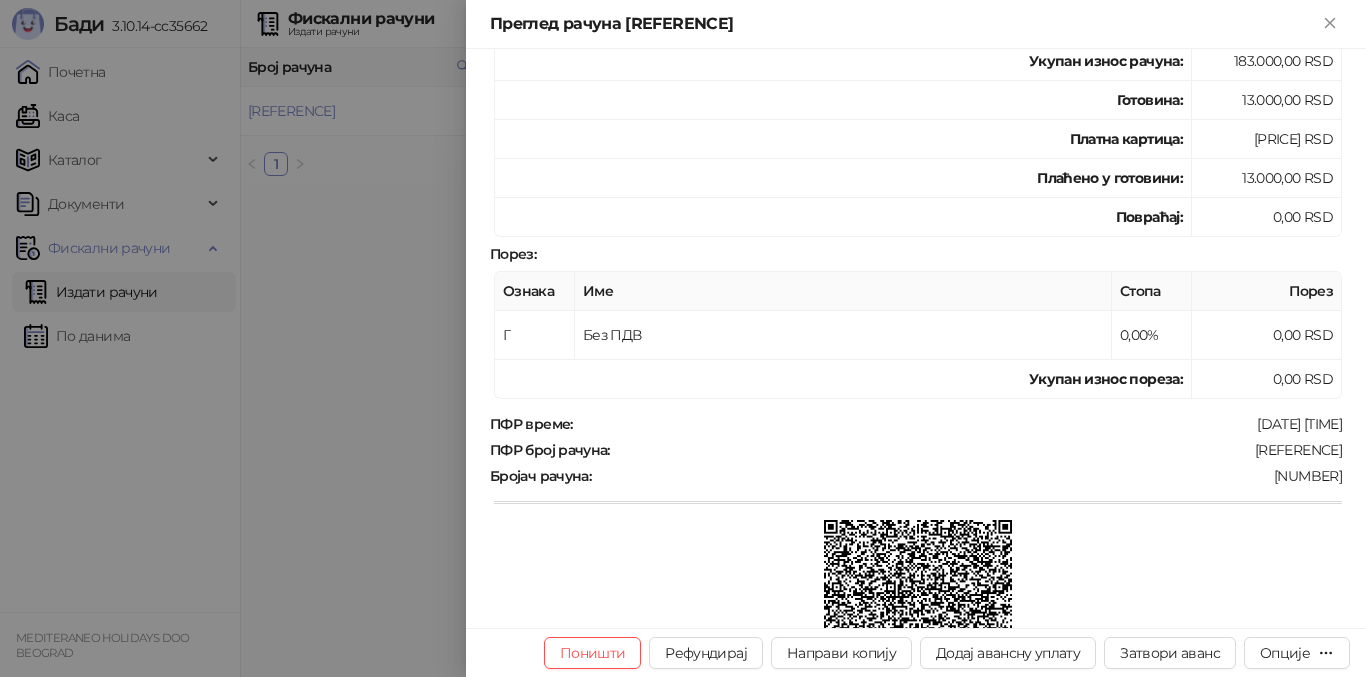 type on "**********" 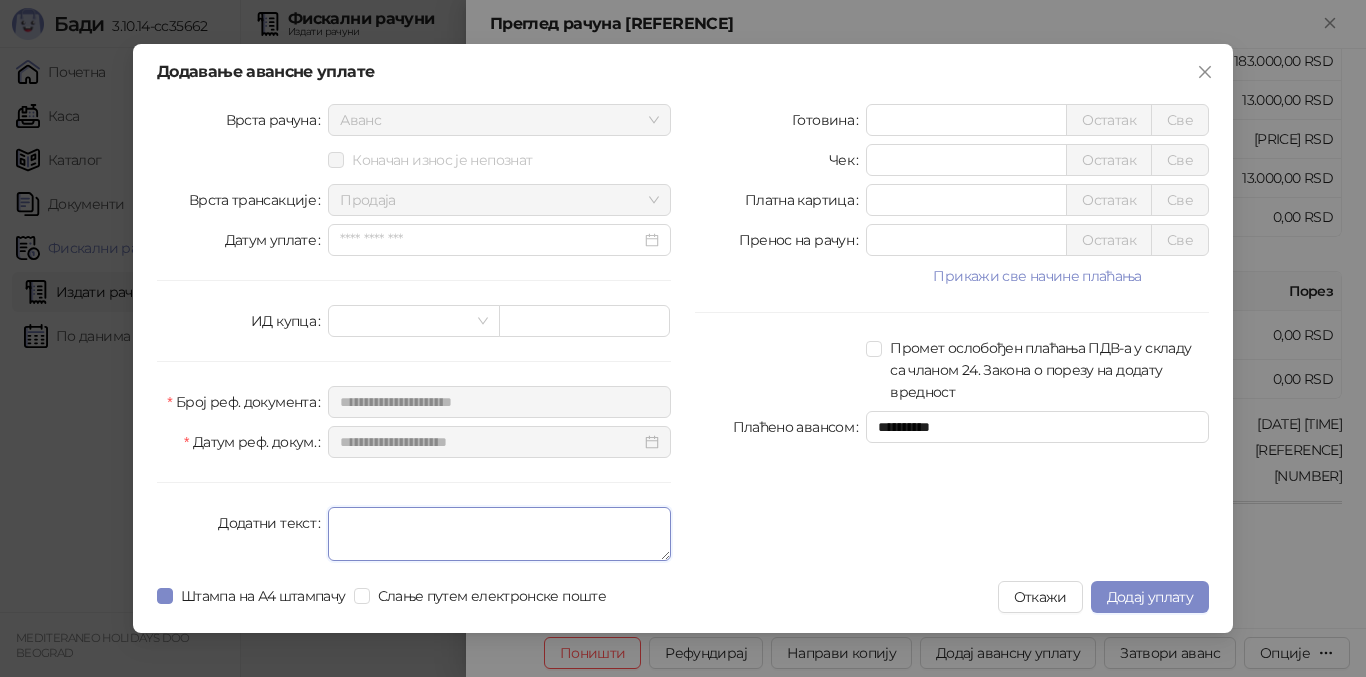 click on "Додатни текст" at bounding box center (499, 534) 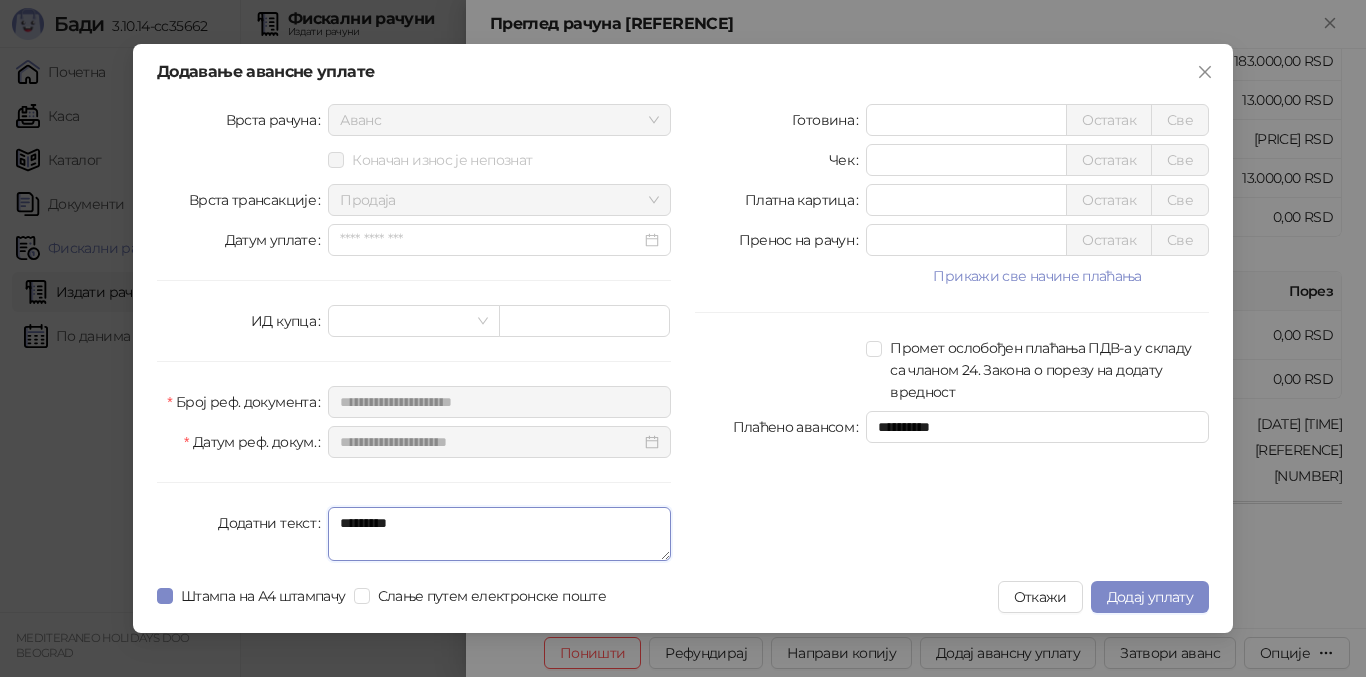 type on "*********" 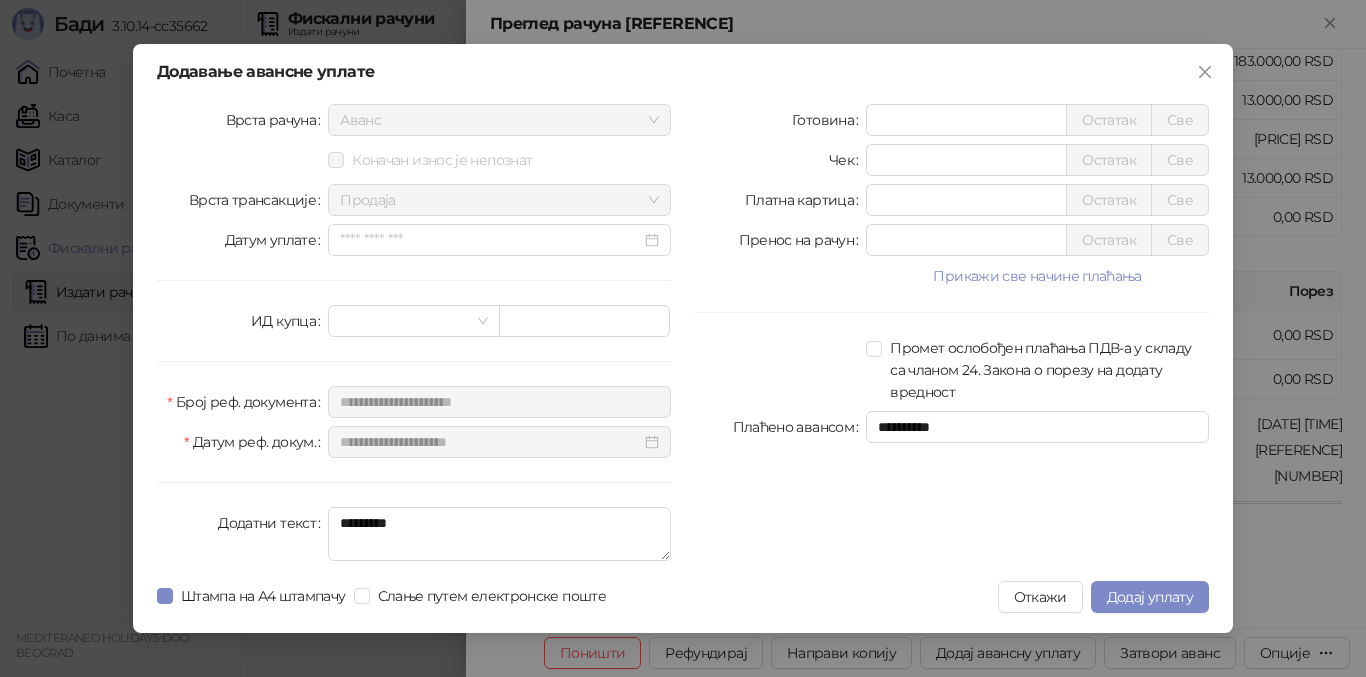 click on "**********" at bounding box center (952, 336) 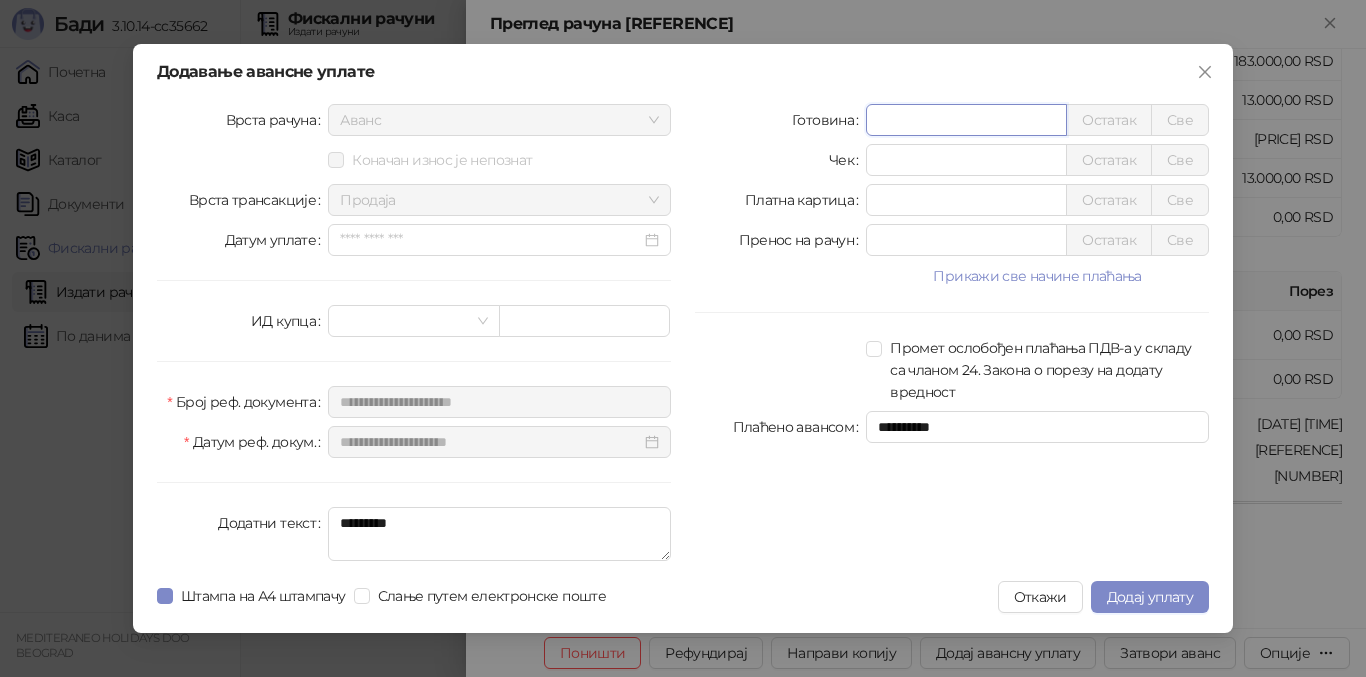 click on "*" at bounding box center (966, 120) 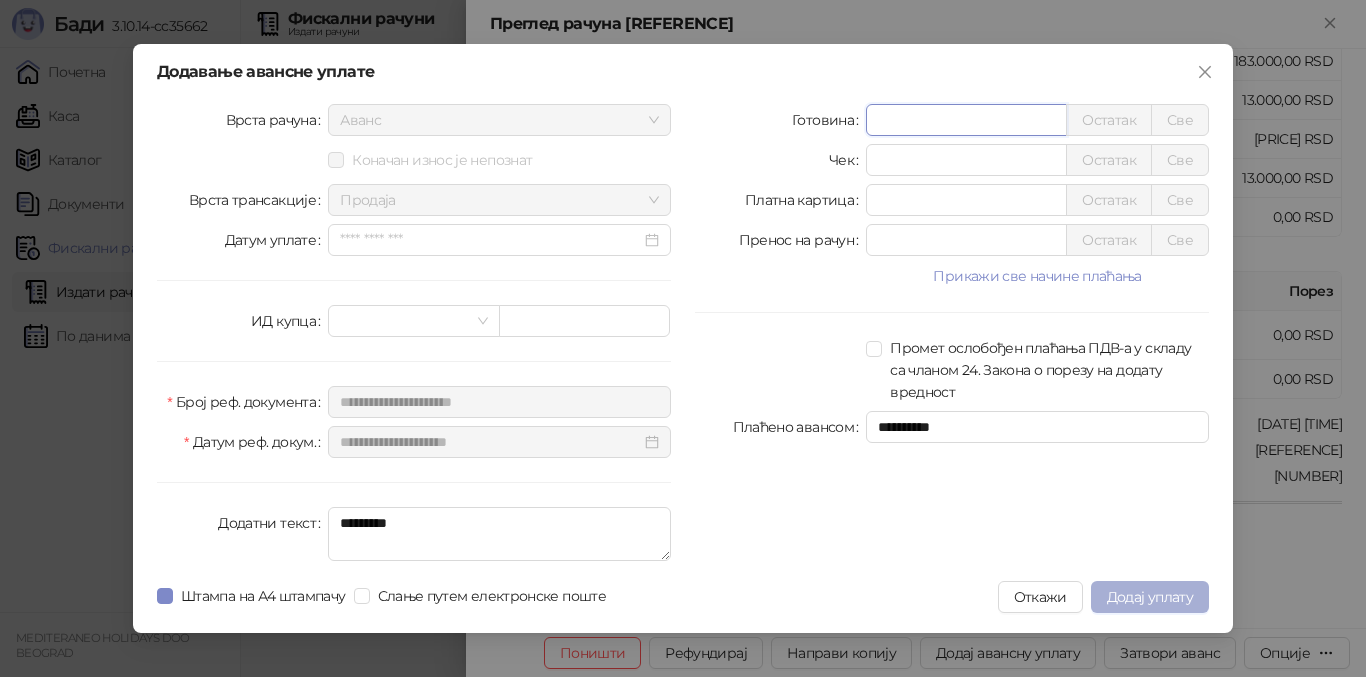 type on "*****" 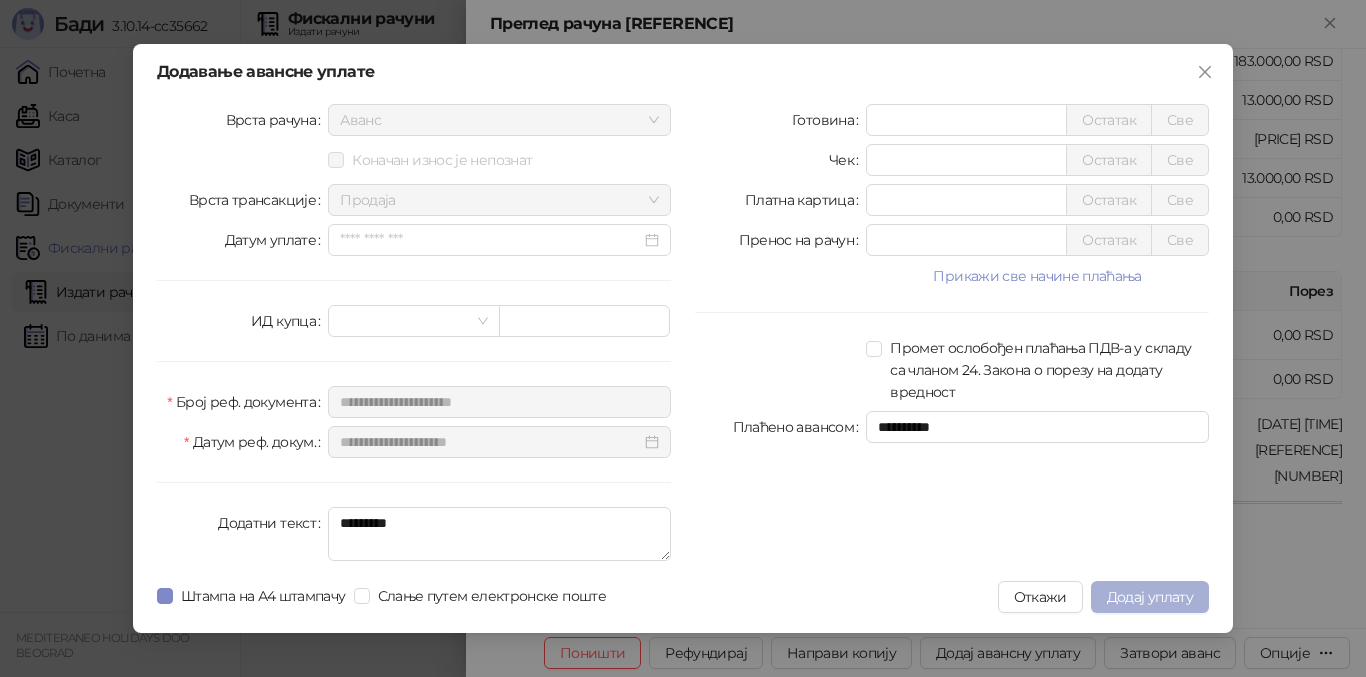 click on "Додај уплату" at bounding box center (1150, 597) 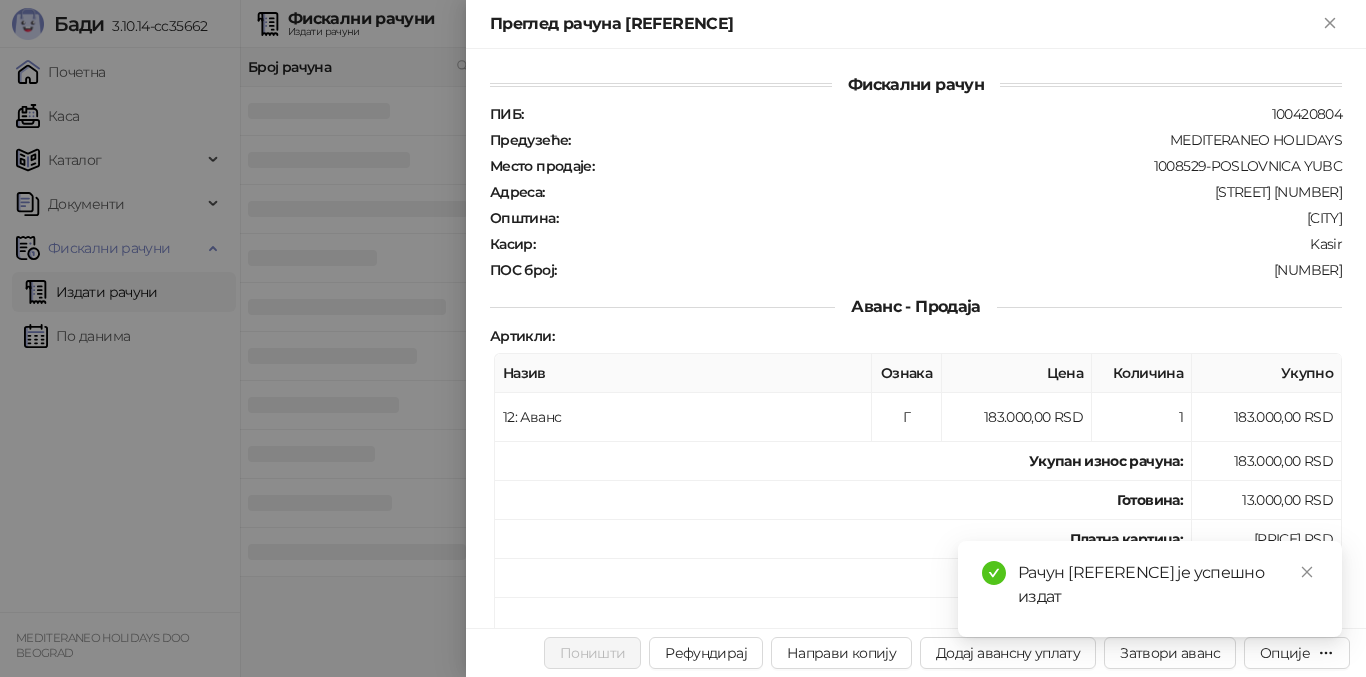 drag, startPoint x: 1069, startPoint y: 571, endPoint x: 1159, endPoint y: 570, distance: 90.005554 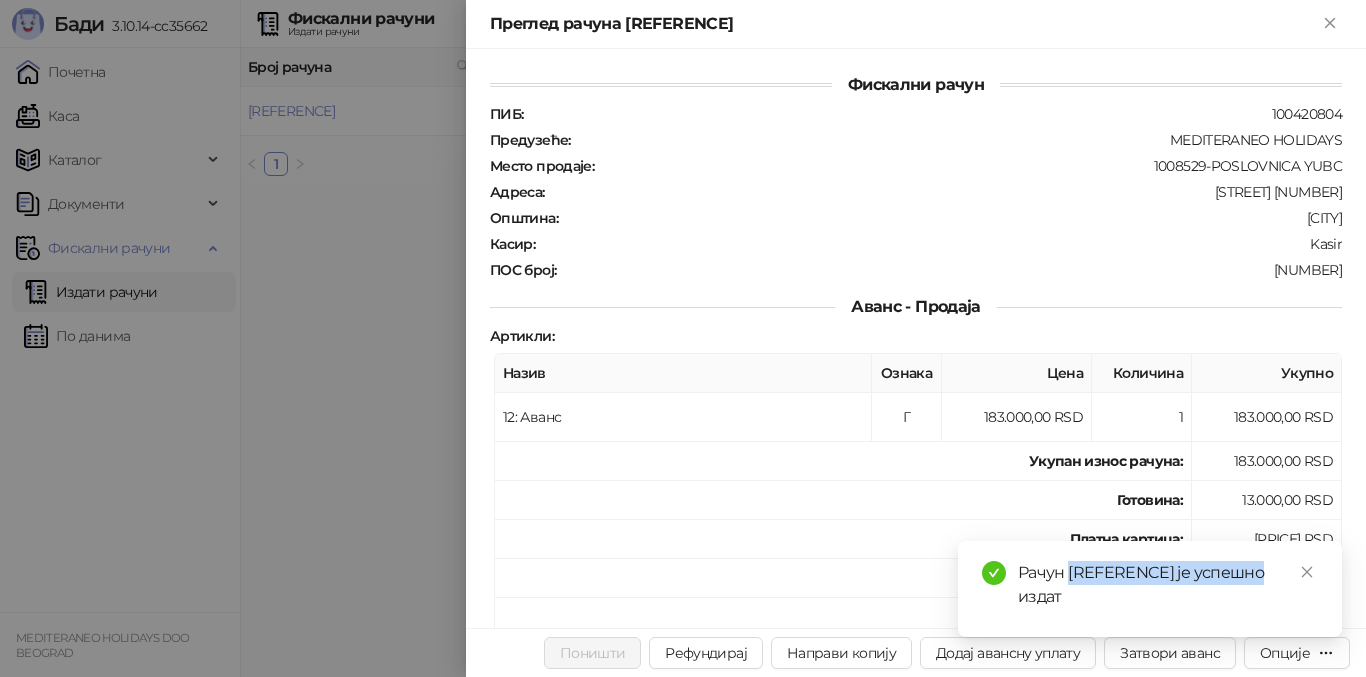 drag, startPoint x: 1071, startPoint y: 570, endPoint x: 1272, endPoint y: 576, distance: 201.08954 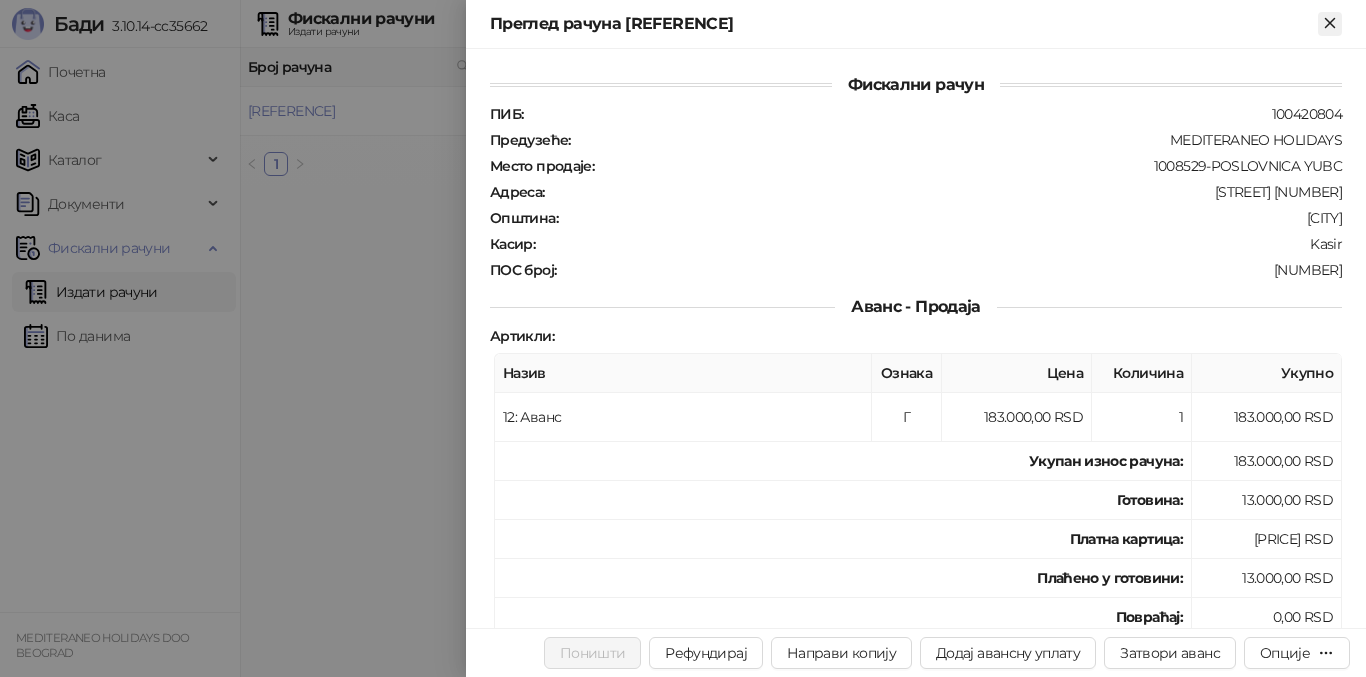 click 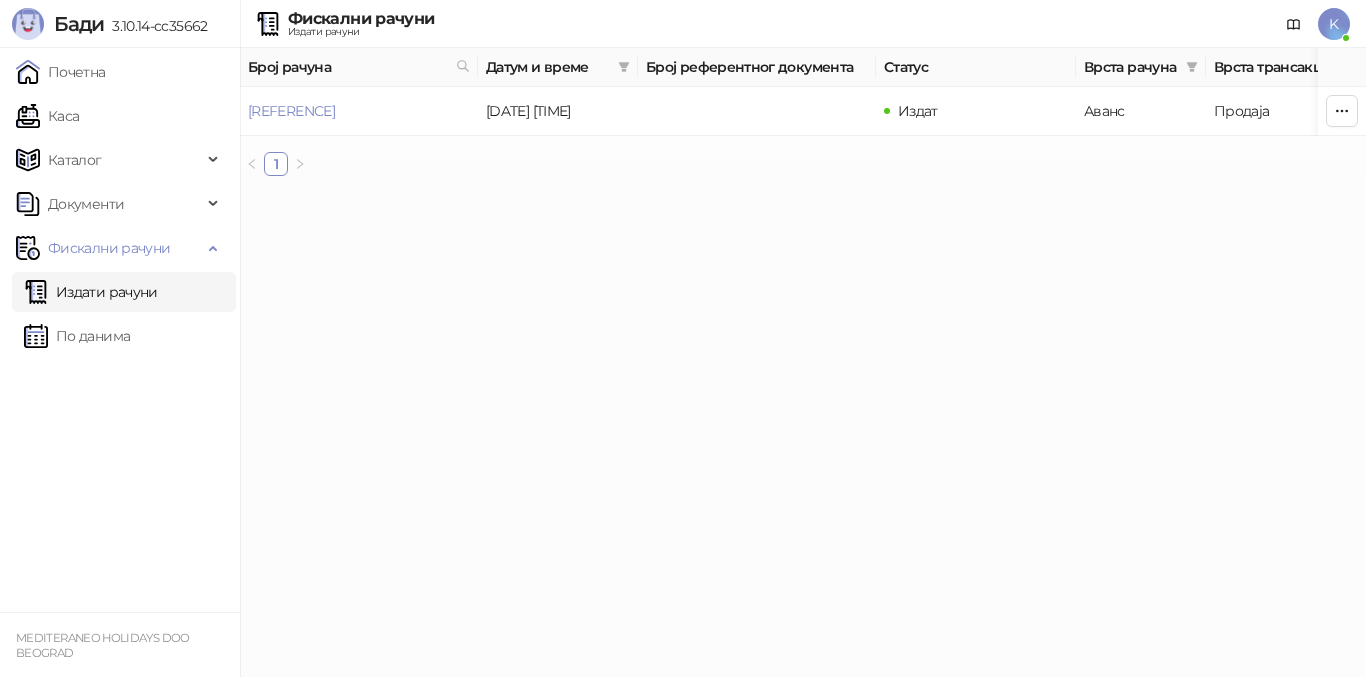 click on "Издати рачуни" at bounding box center (91, 292) 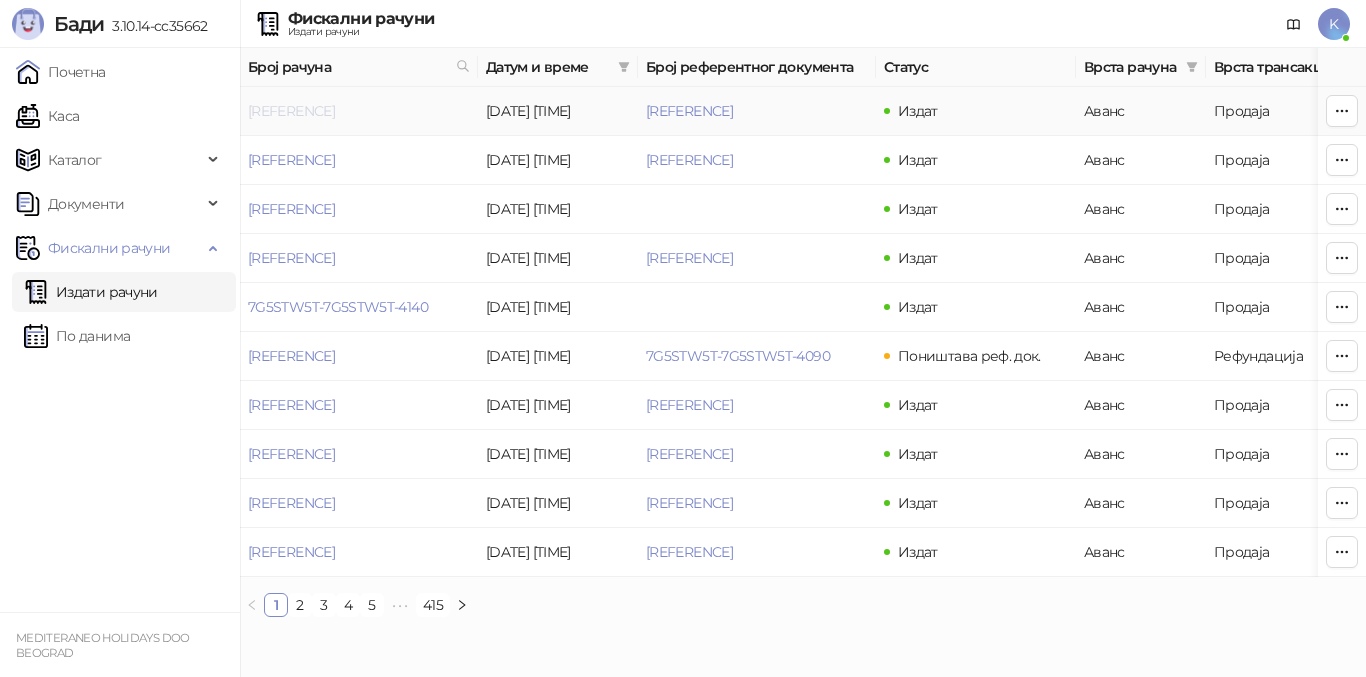 click on "7G5STW5T-7G5STW5T-4144" at bounding box center [291, 111] 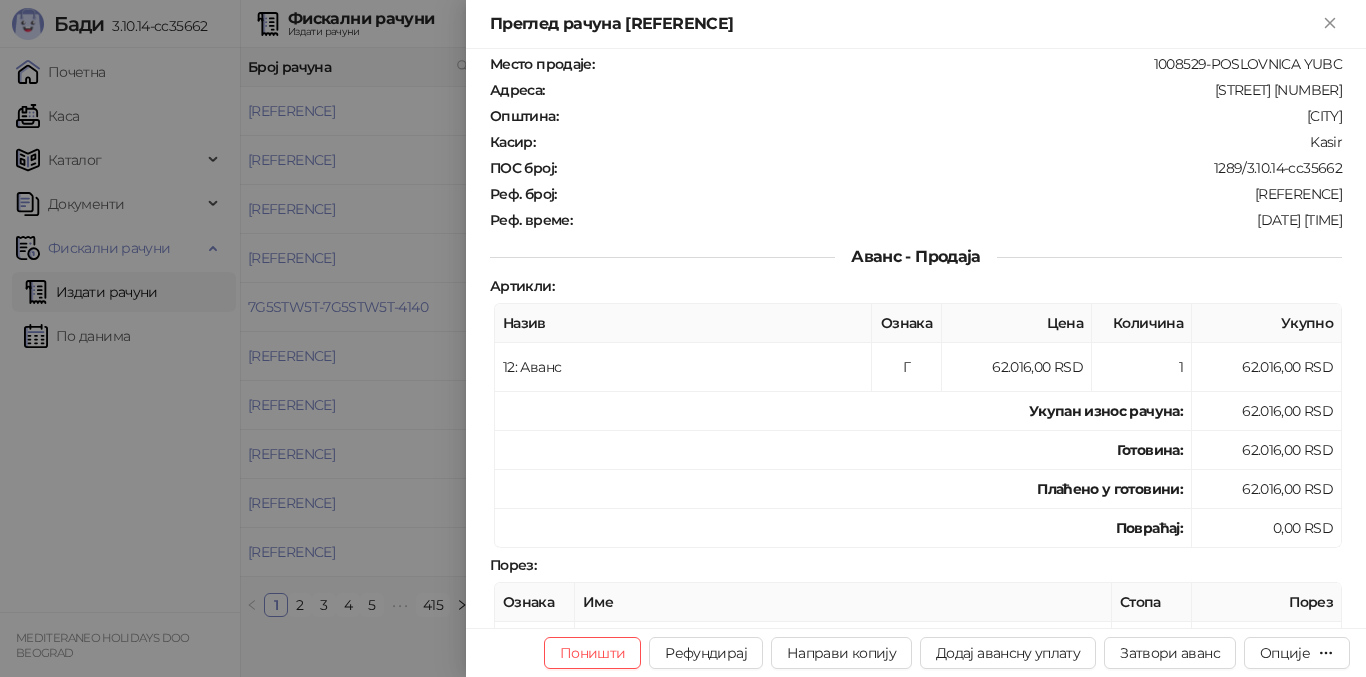 scroll, scrollTop: 300, scrollLeft: 0, axis: vertical 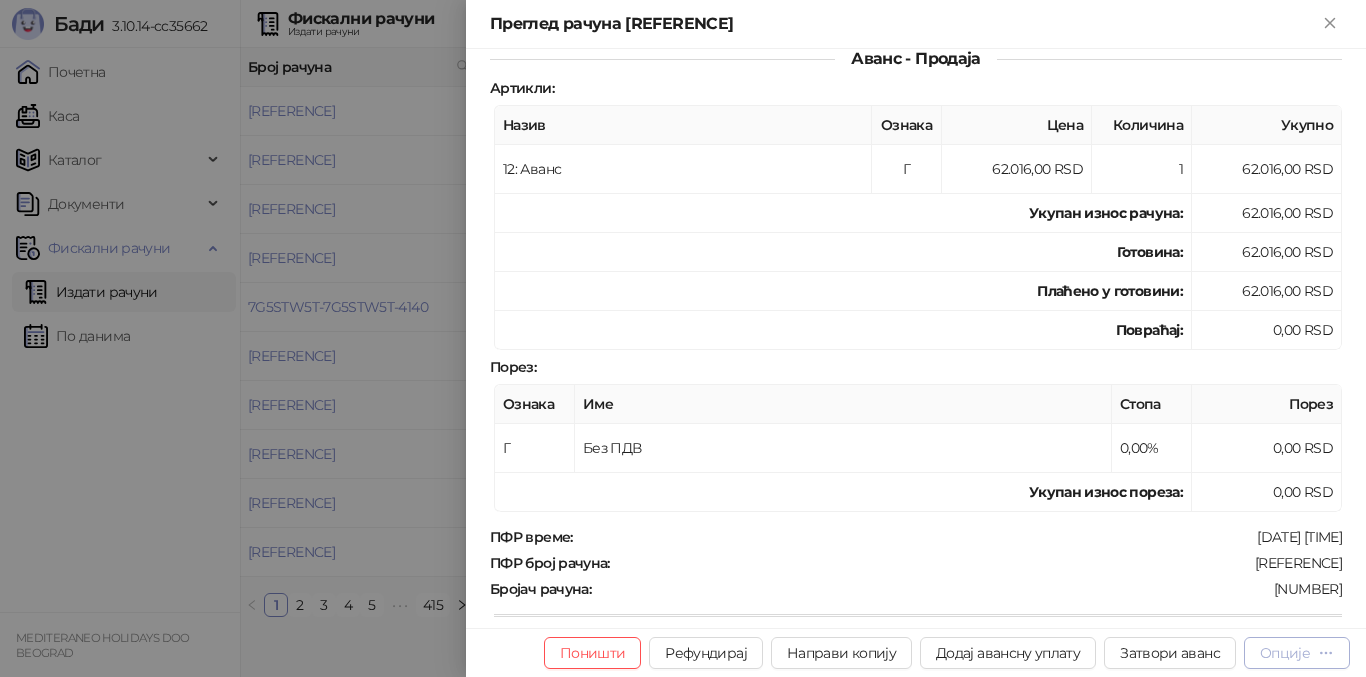 click on "Опције" at bounding box center (1285, 653) 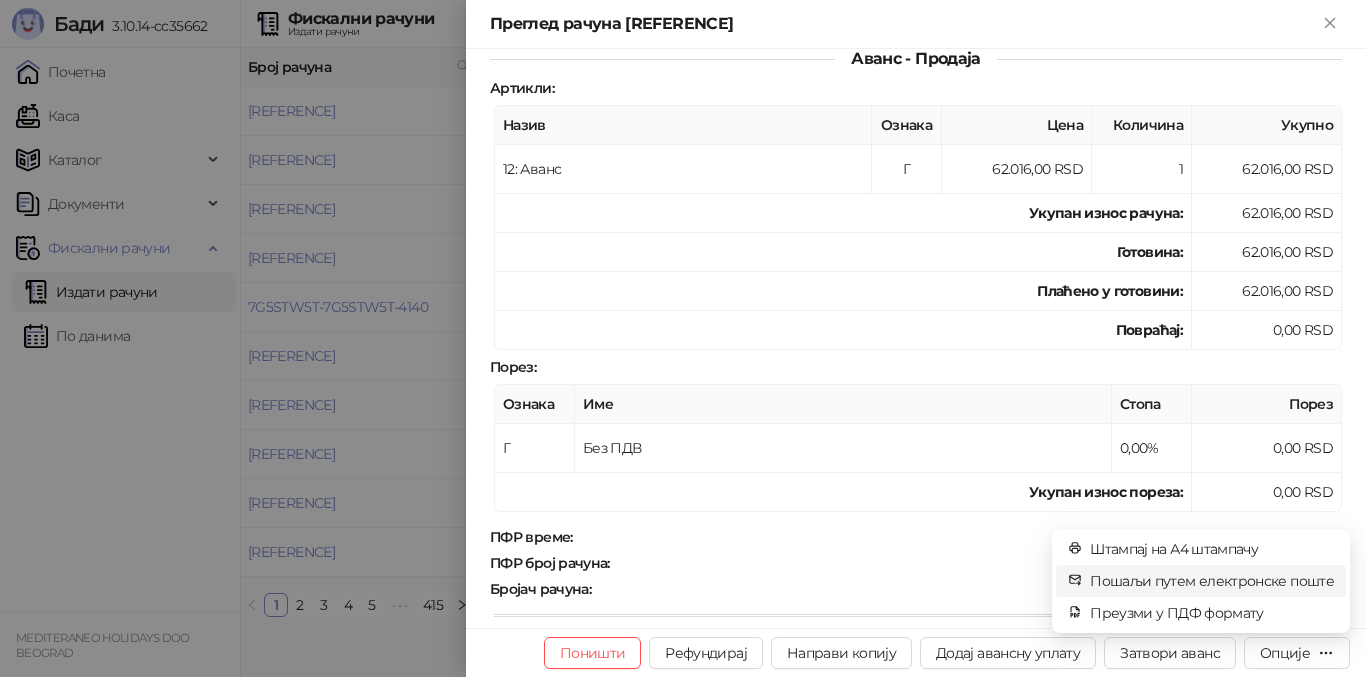 click on "Пошаљи путем електронске поште" at bounding box center (1212, 581) 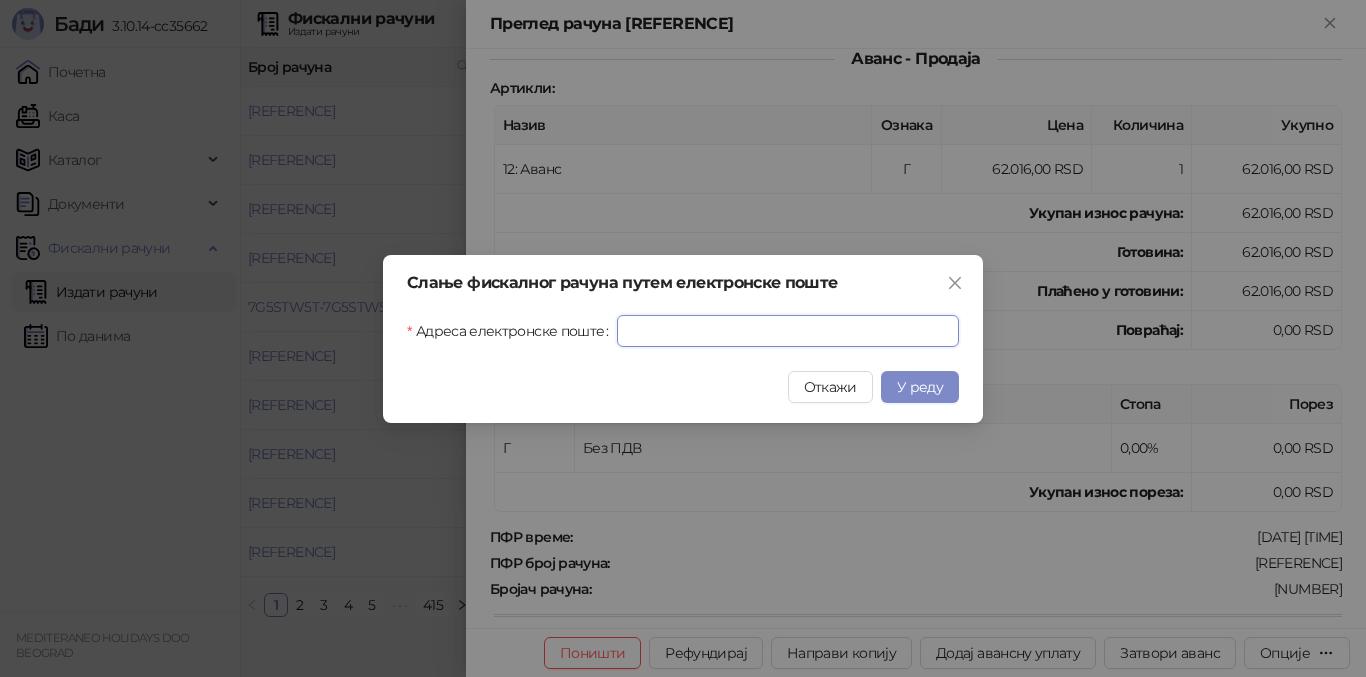 click on "Адреса електронске поште" at bounding box center [788, 331] 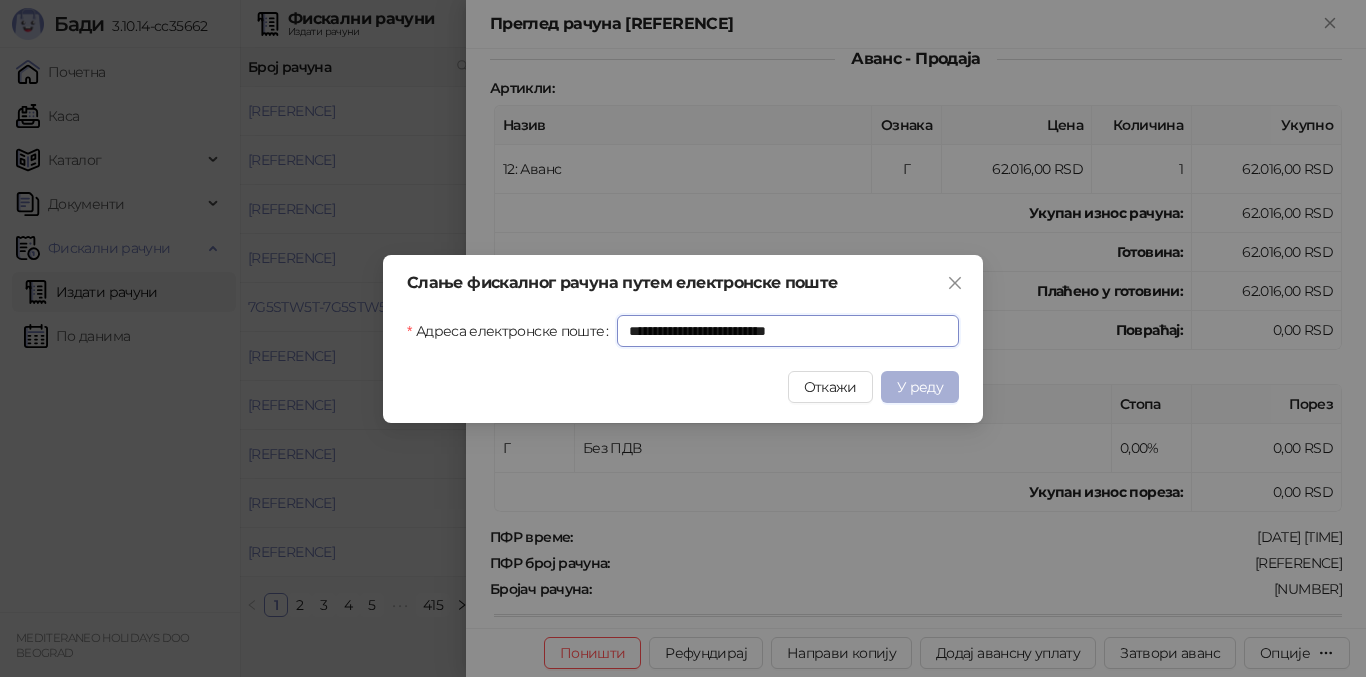 type on "**********" 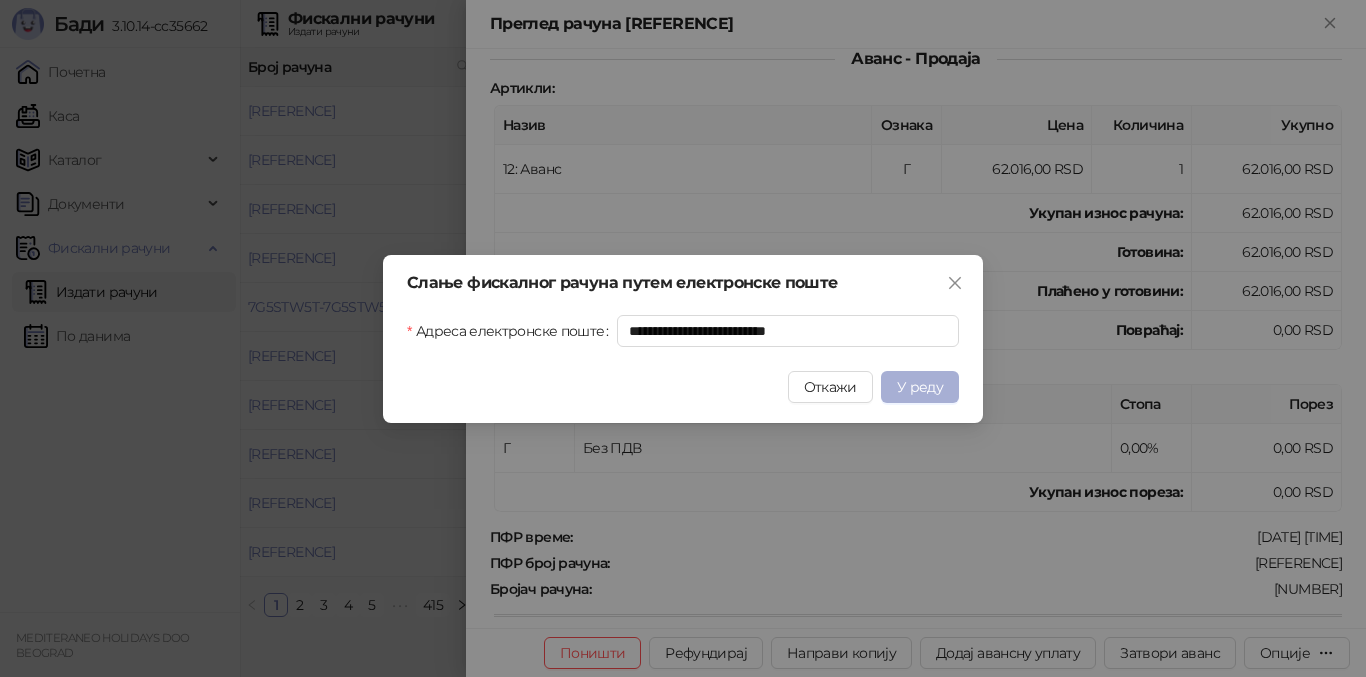 click on "У реду" at bounding box center [920, 387] 